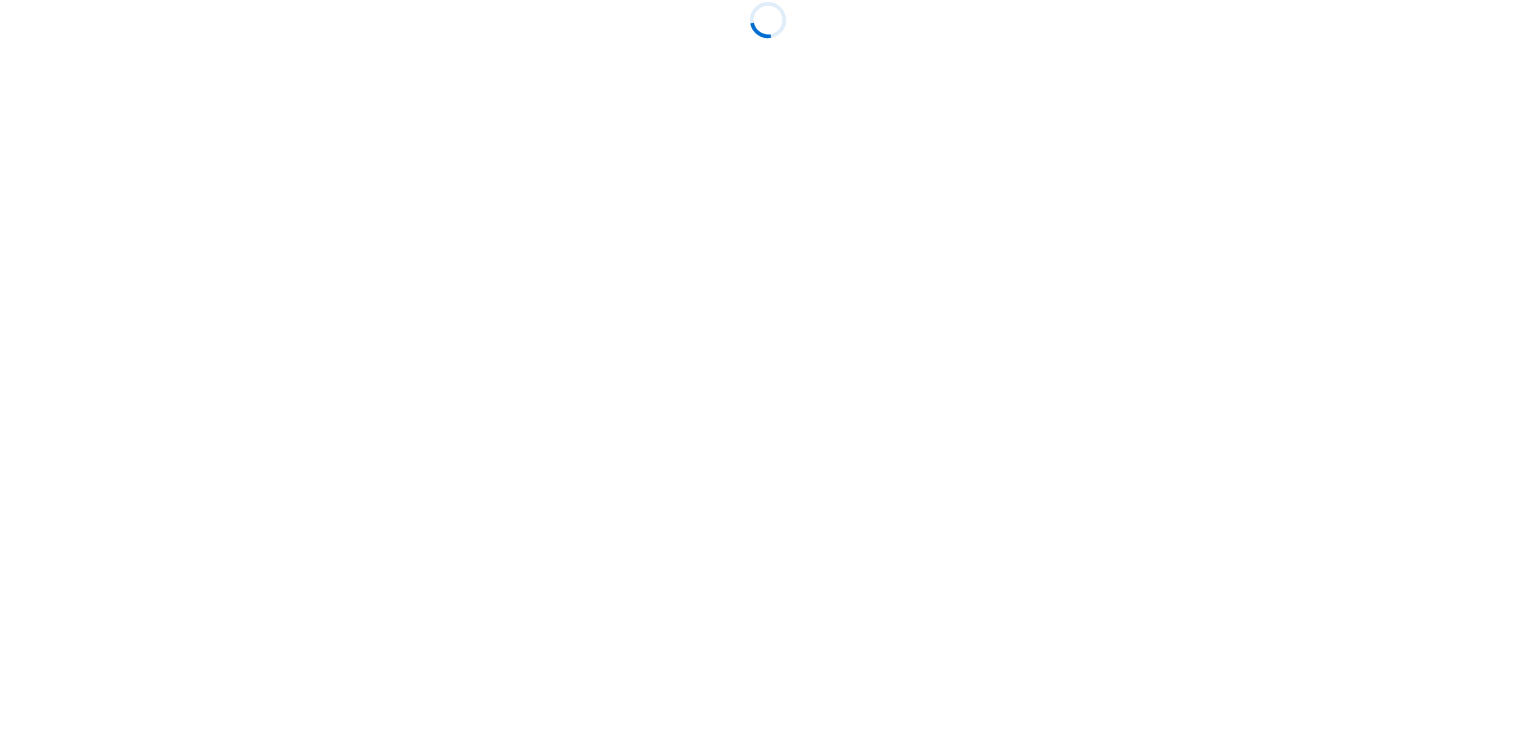scroll, scrollTop: 0, scrollLeft: 0, axis: both 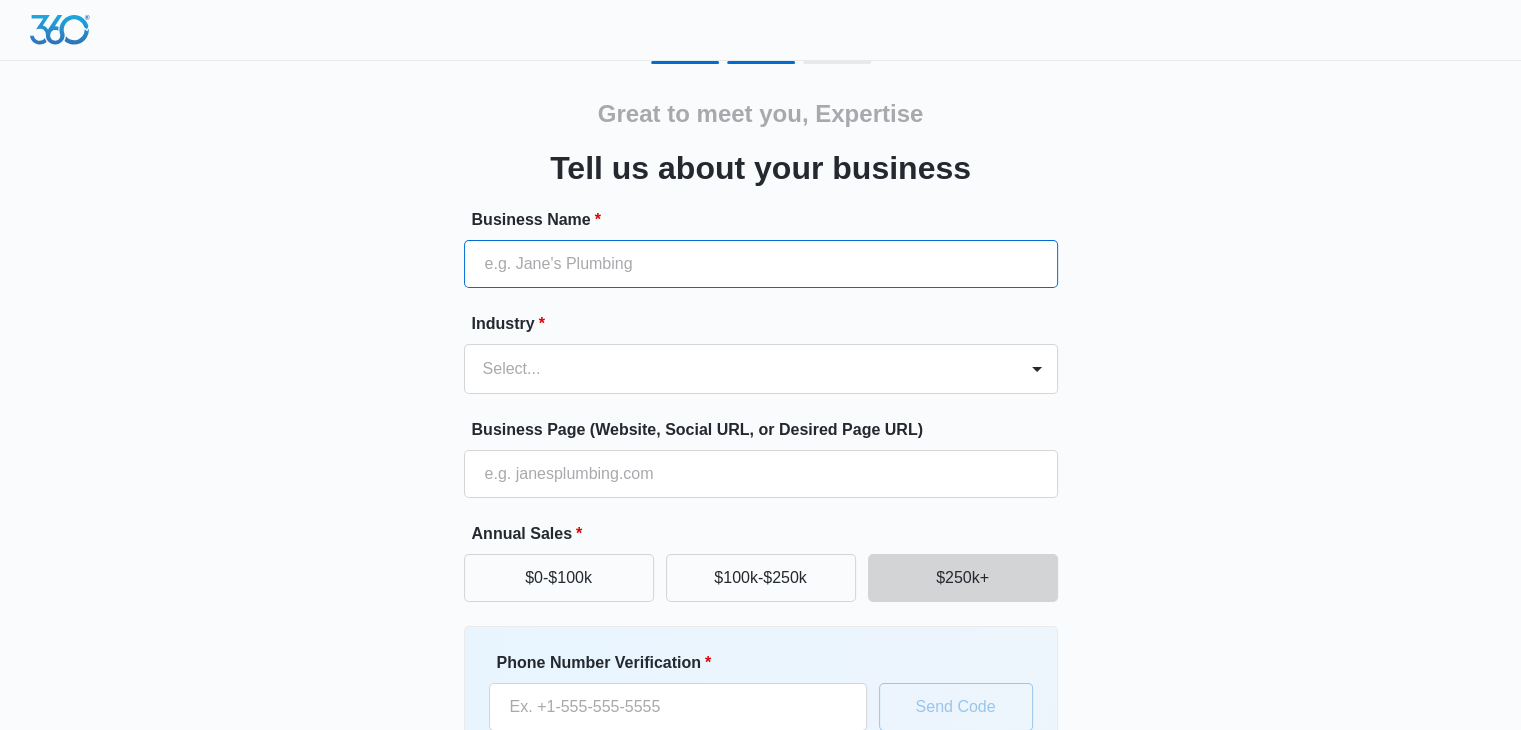 click on "Business Name *" at bounding box center (761, 264) 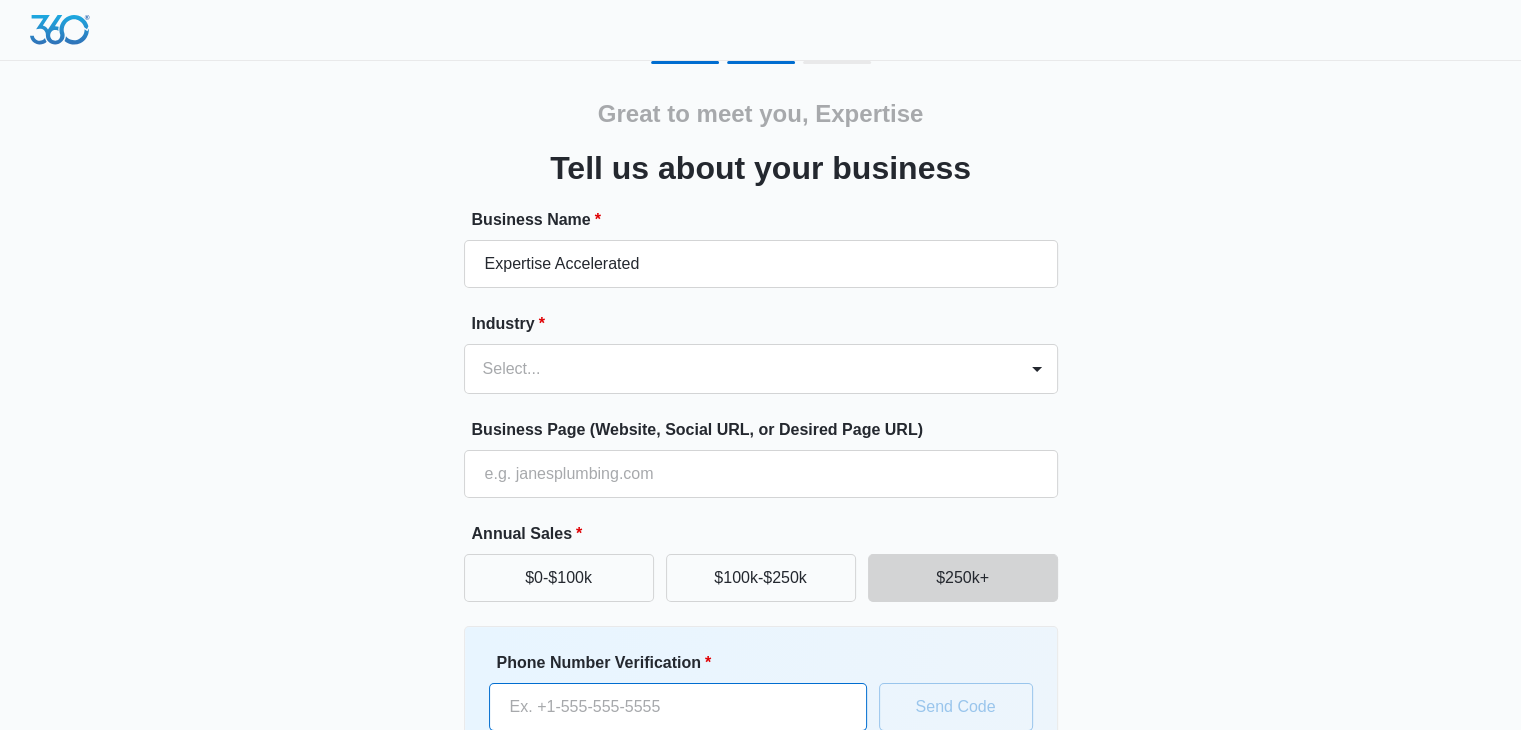type on "([PHONE])" 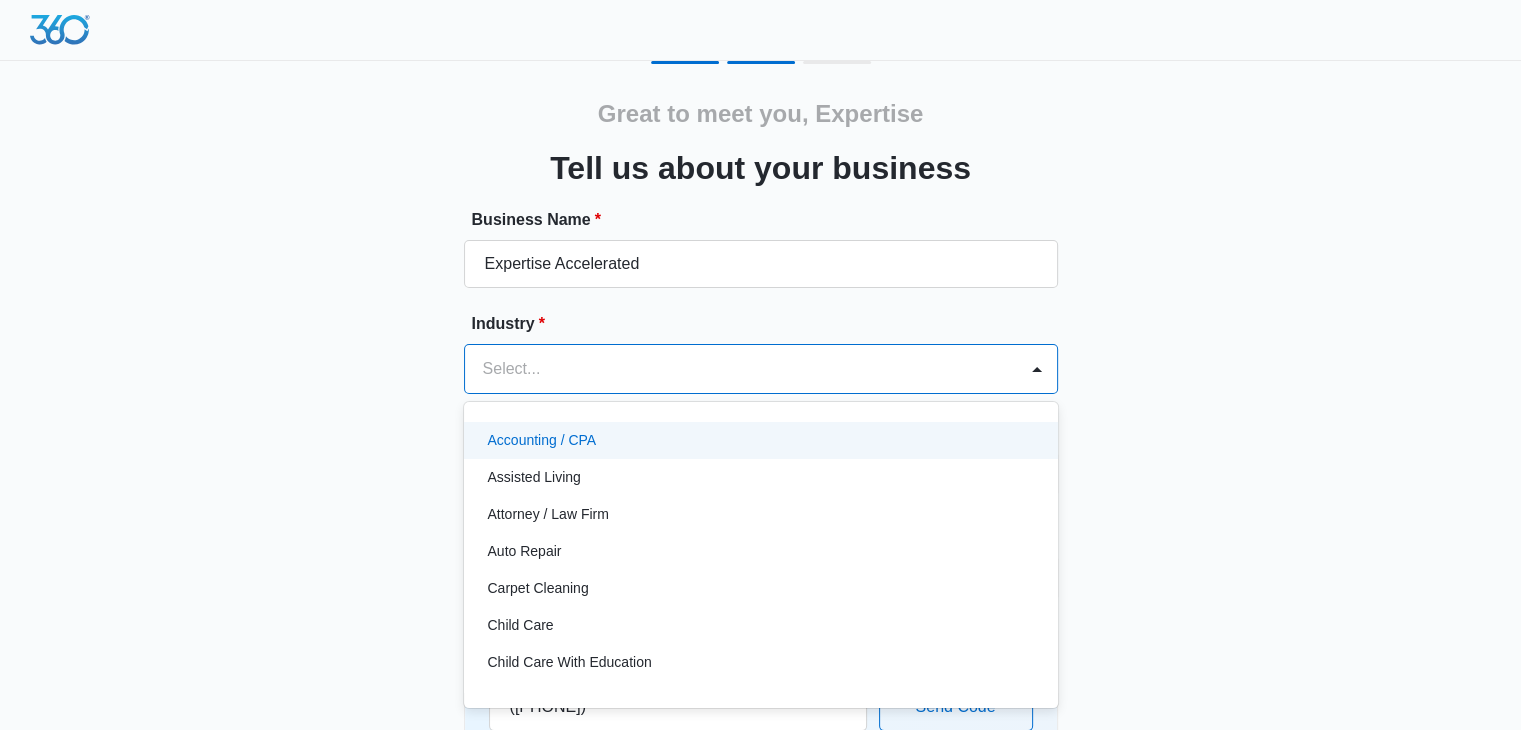 click at bounding box center [737, 369] 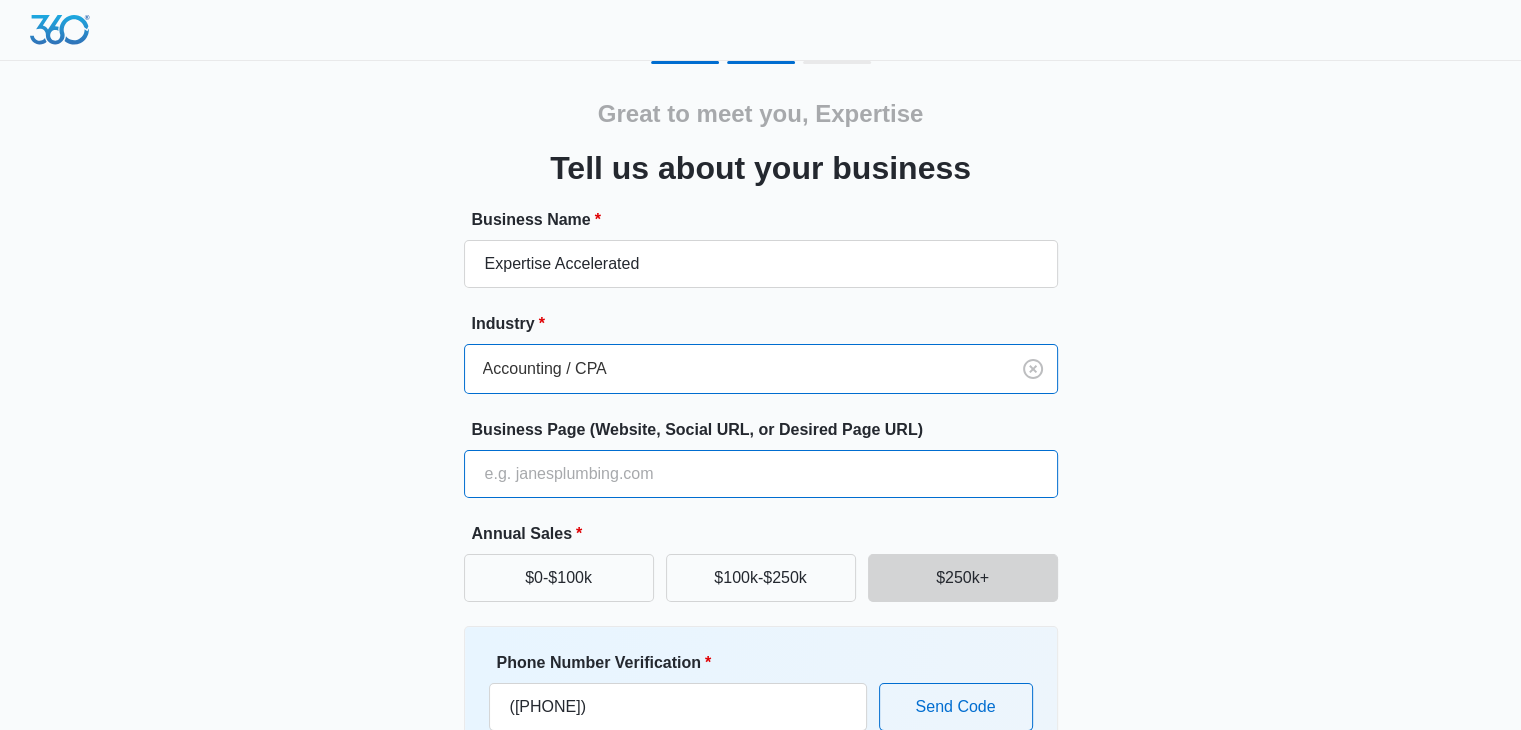 click on "Business Page (Website, Social URL, or Desired Page URL)" at bounding box center (761, 474) 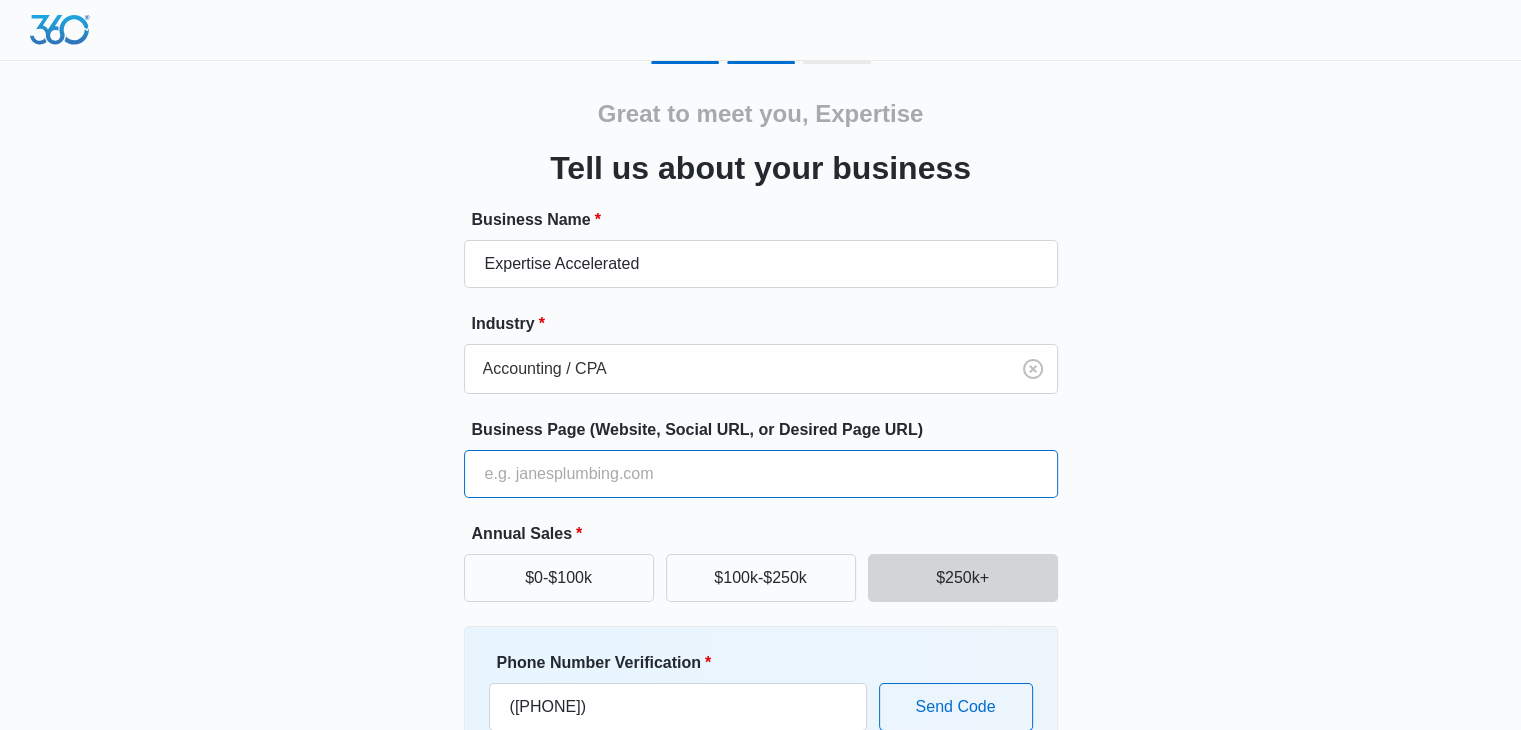 type on "https://expertiseaccelerated.com" 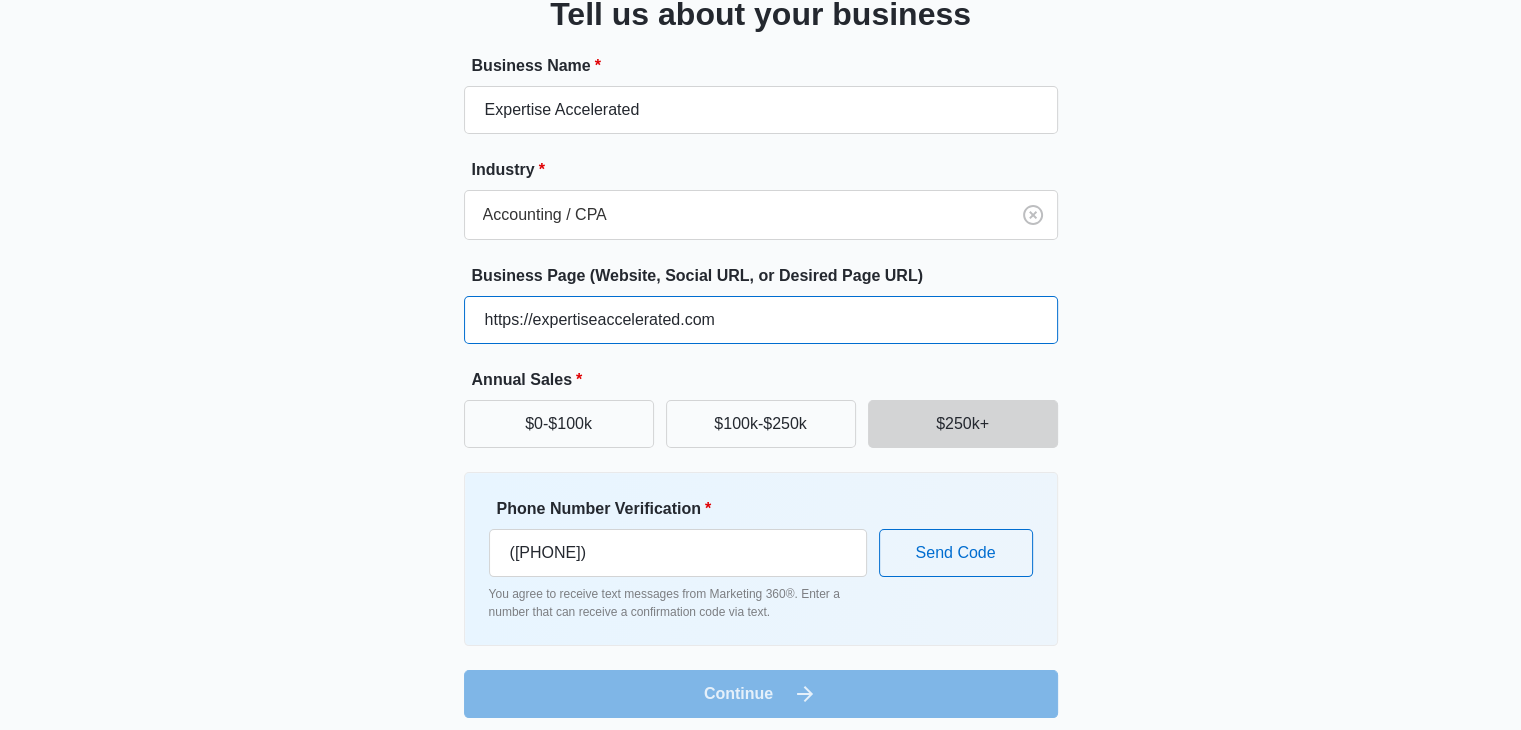 scroll, scrollTop: 165, scrollLeft: 0, axis: vertical 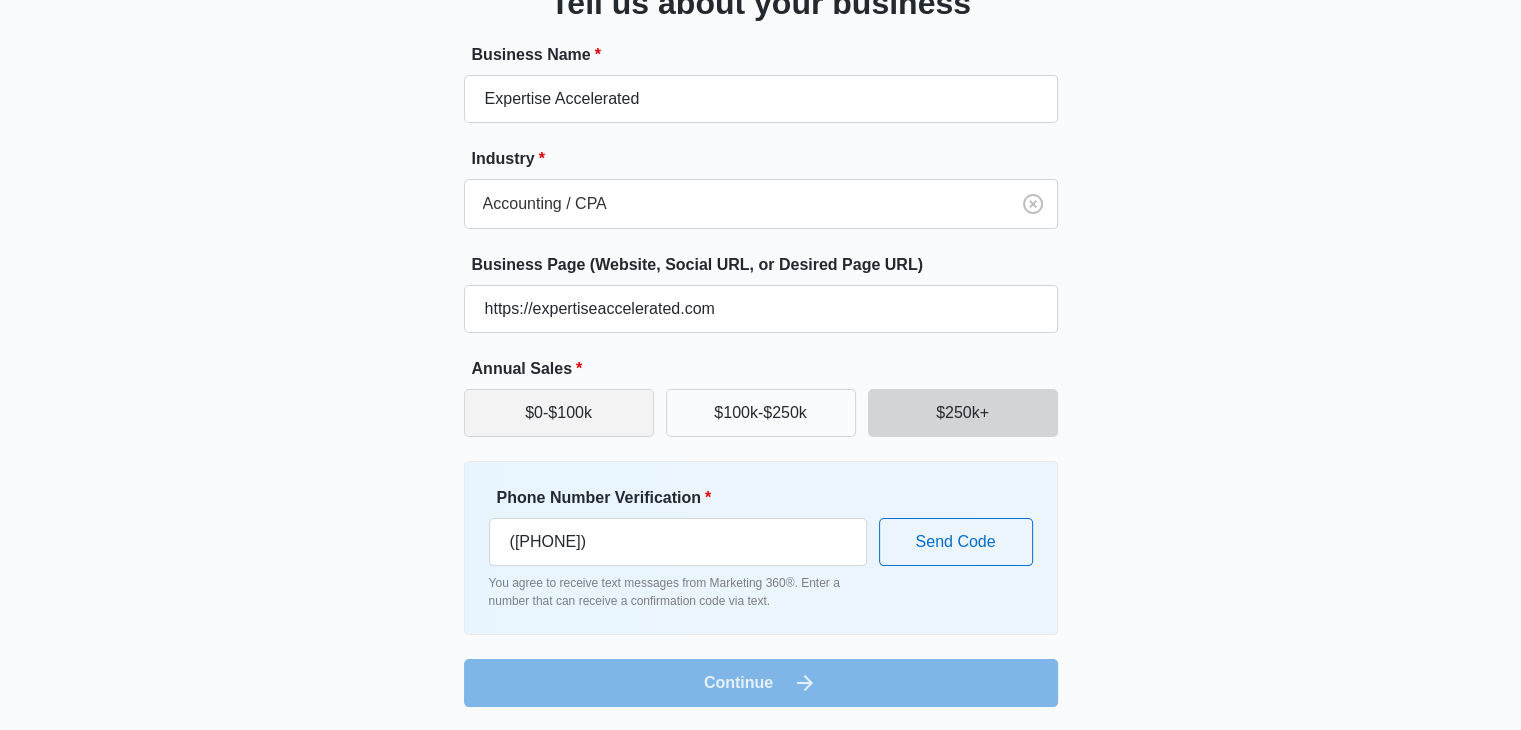 click on "$0-$100k" at bounding box center [559, 413] 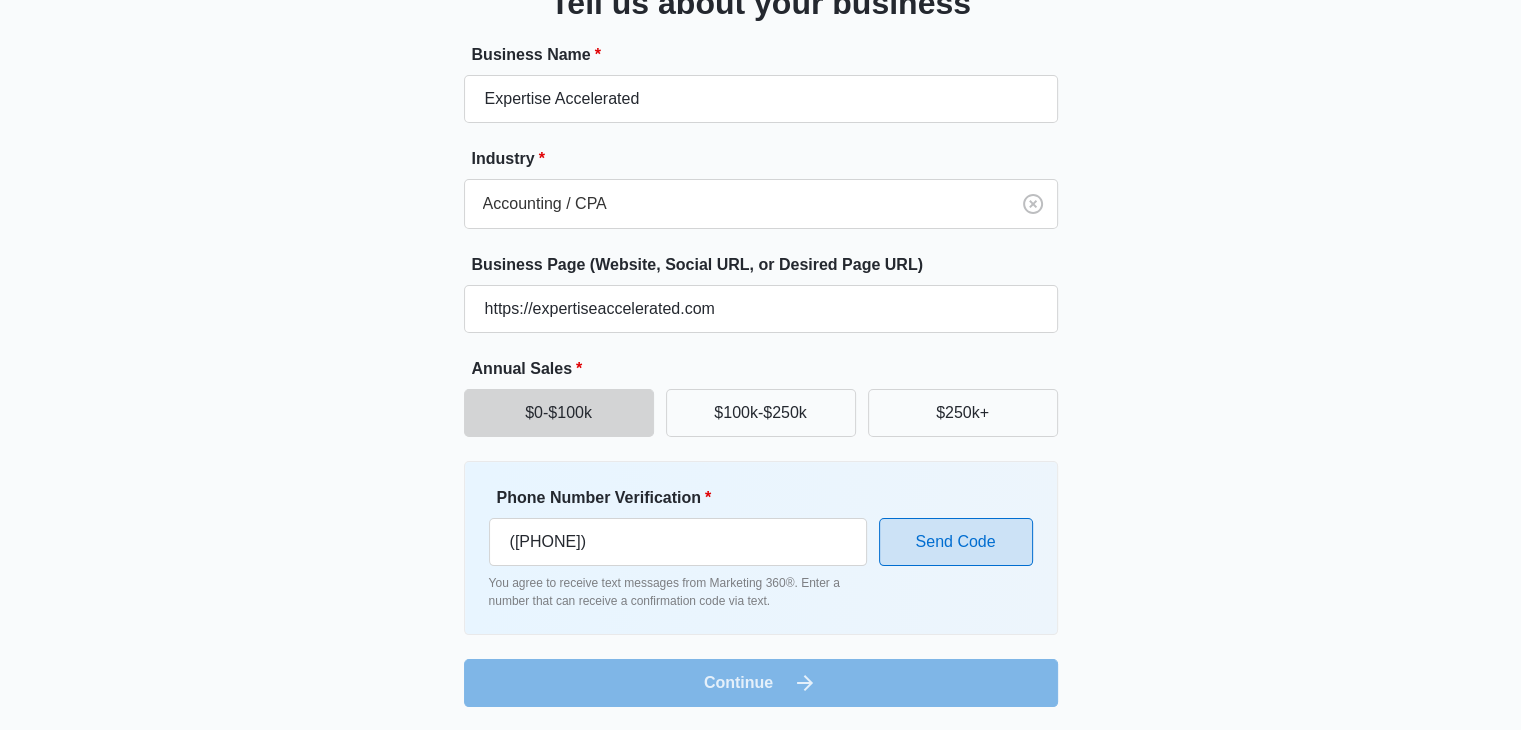 click on "Send Code" at bounding box center [956, 542] 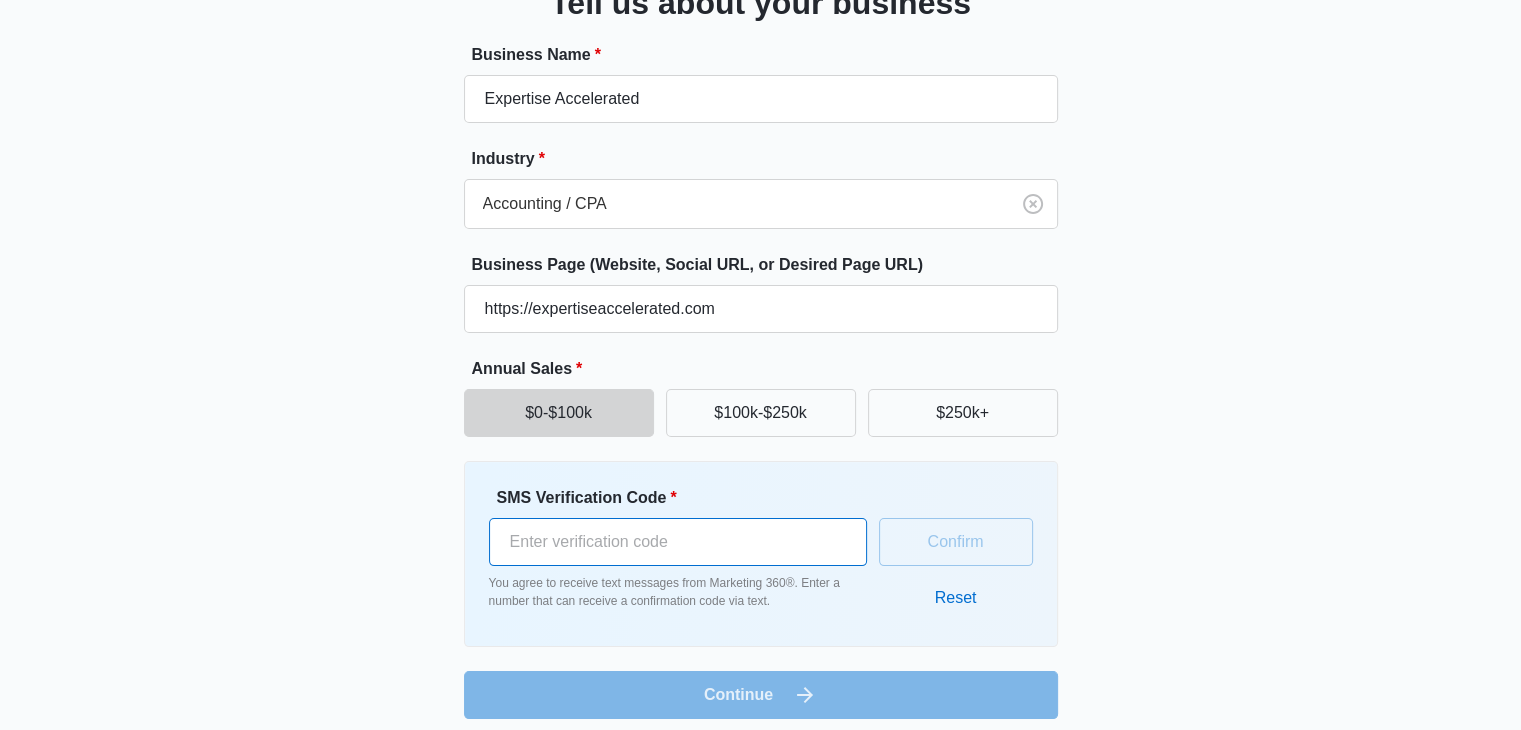 click on "SMS Verification Code *" at bounding box center (678, 542) 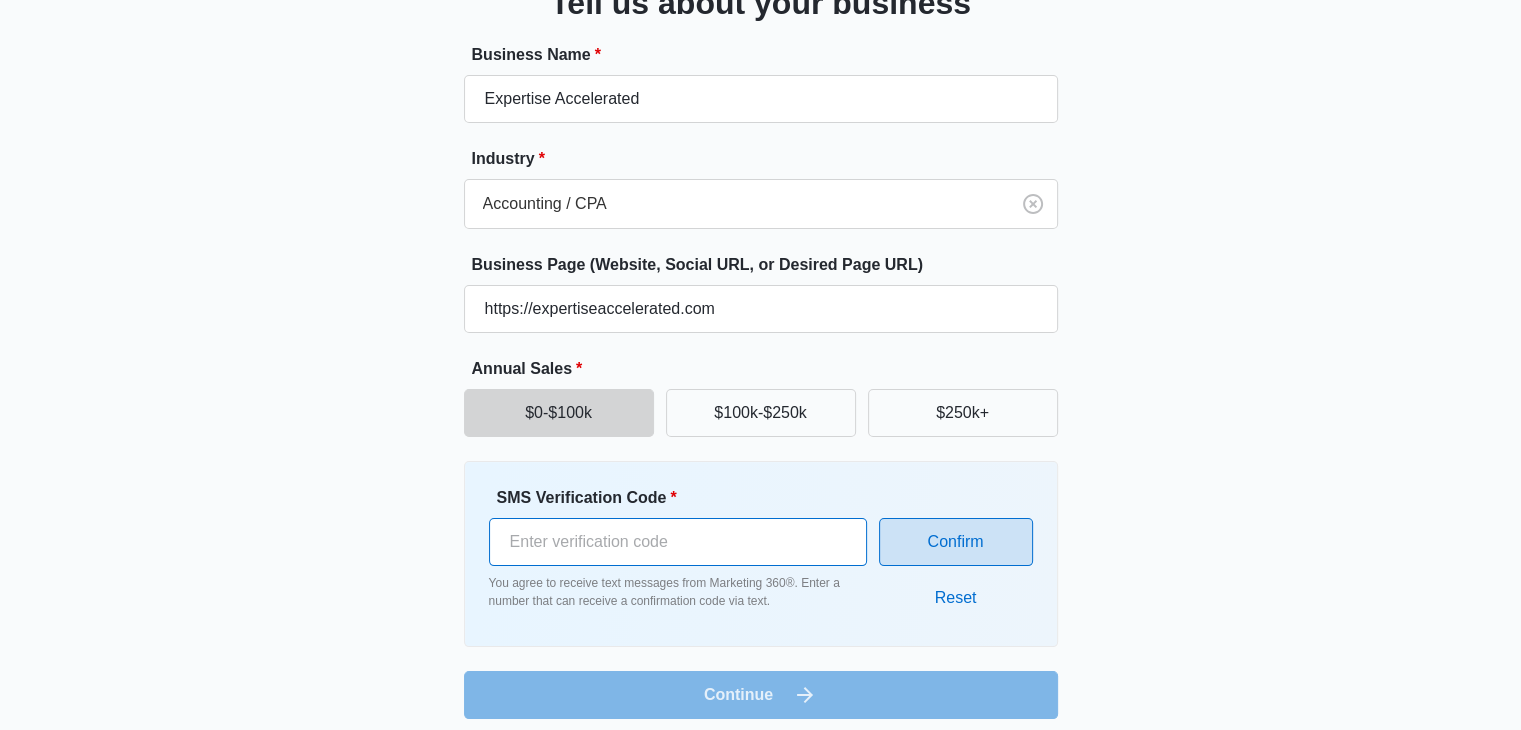 type on "[PHONE]" 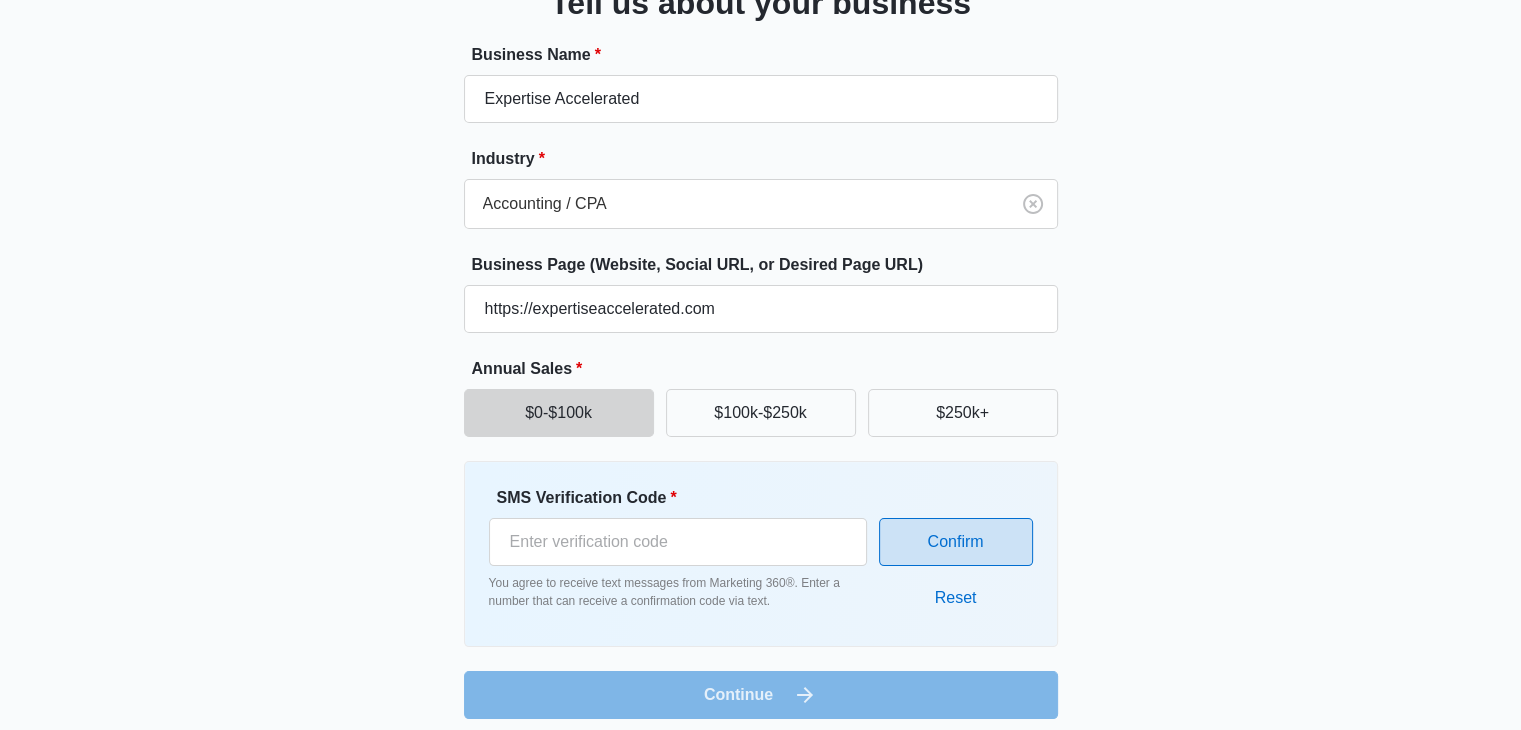 click on "Confirm" at bounding box center [956, 542] 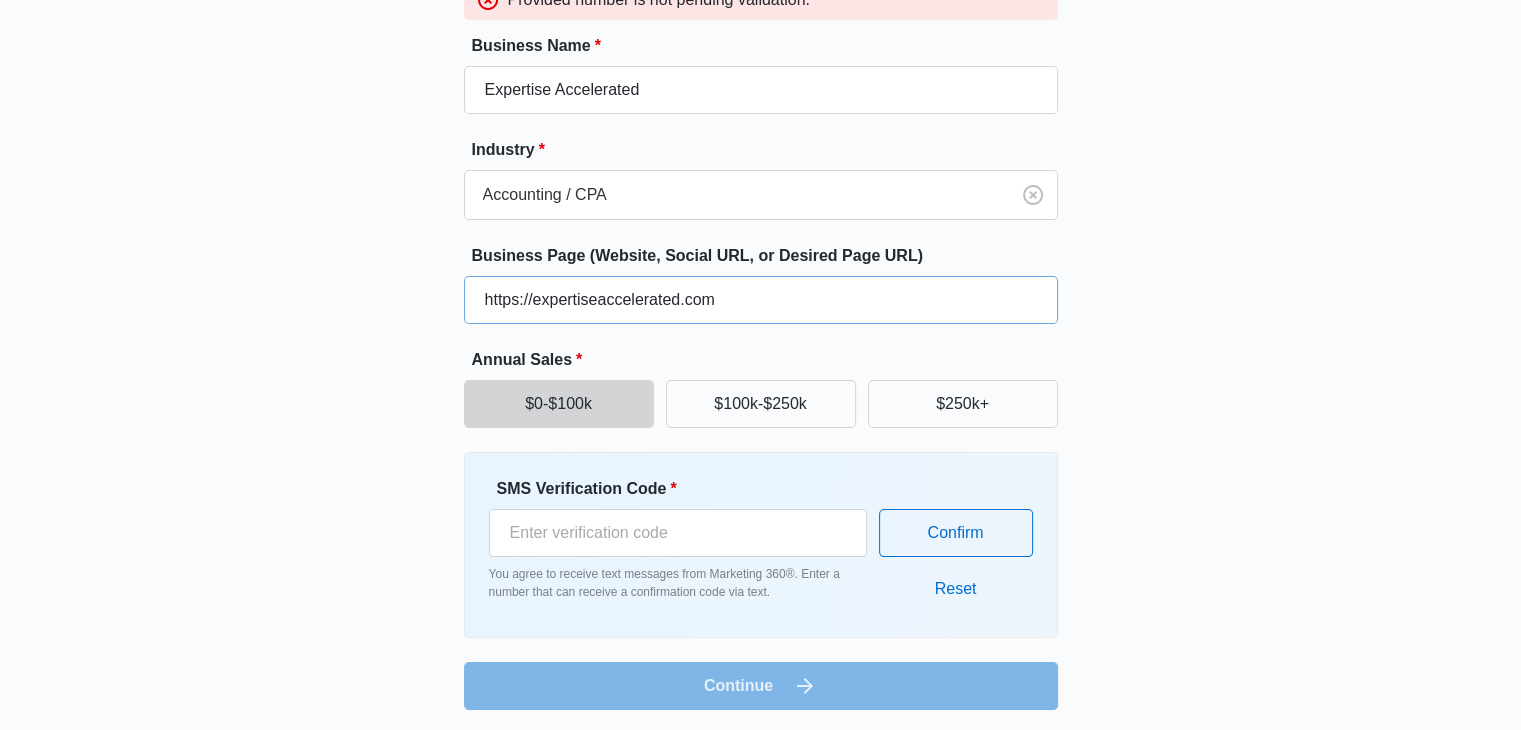 scroll, scrollTop: 231, scrollLeft: 0, axis: vertical 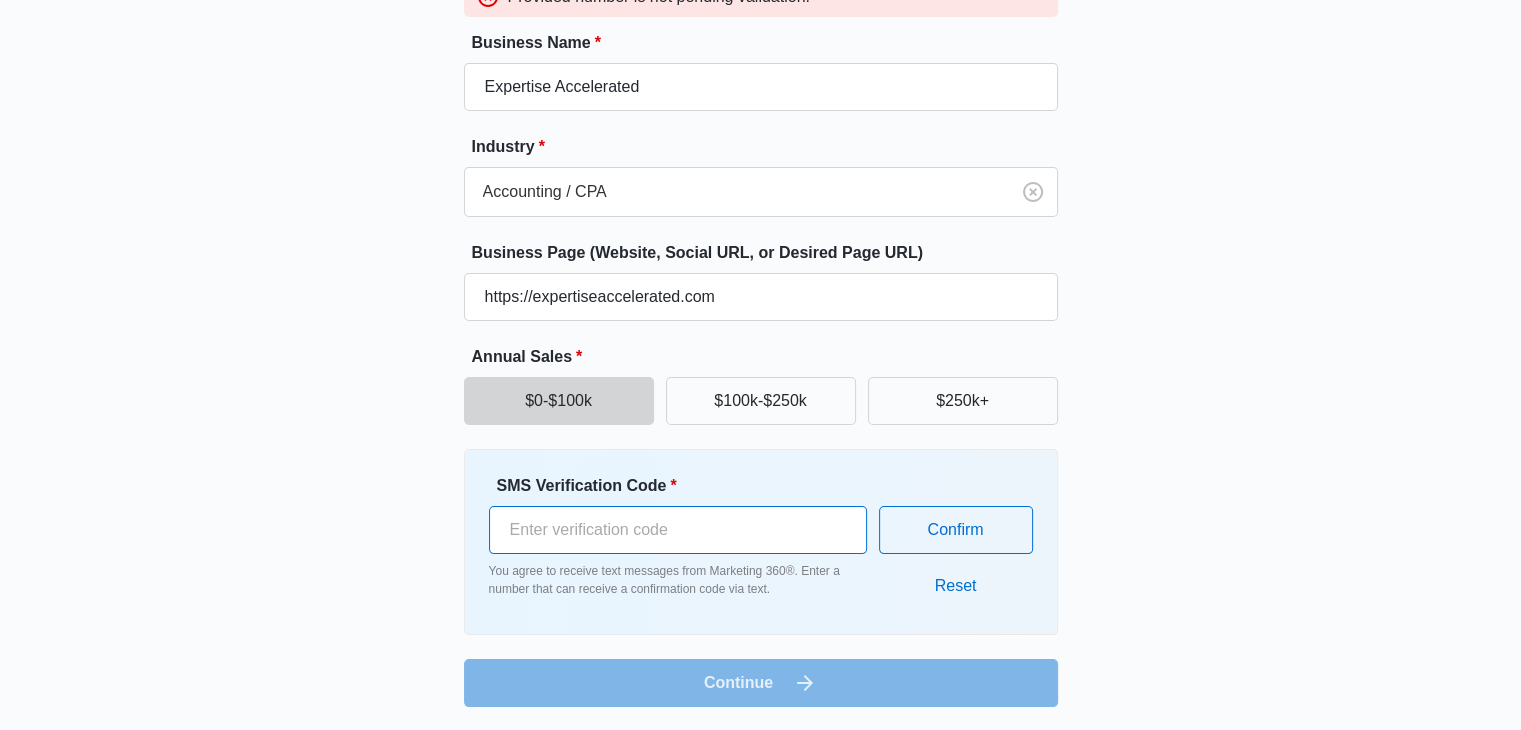 click on "[PHONE]" at bounding box center [678, 530] 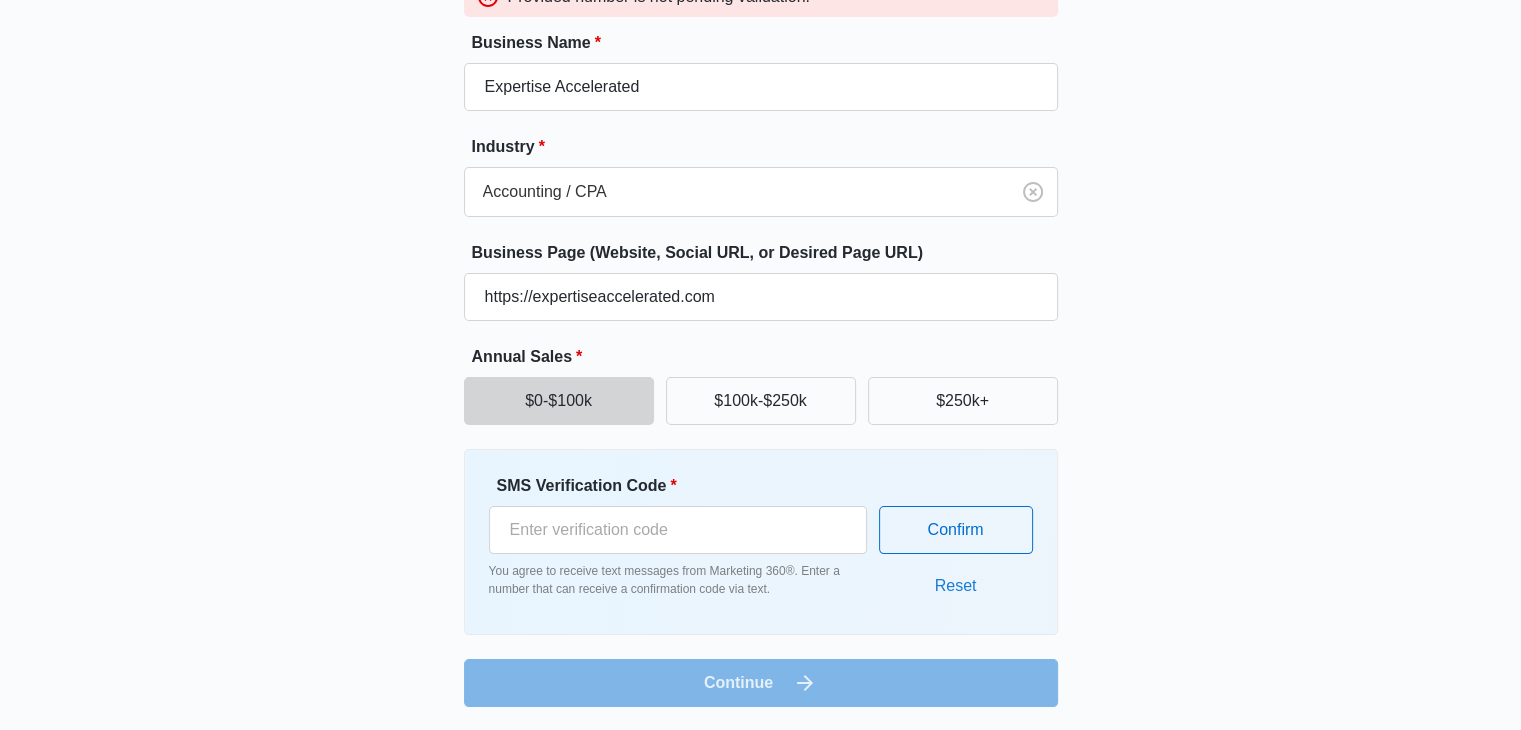 click on "Reset" at bounding box center (956, 586) 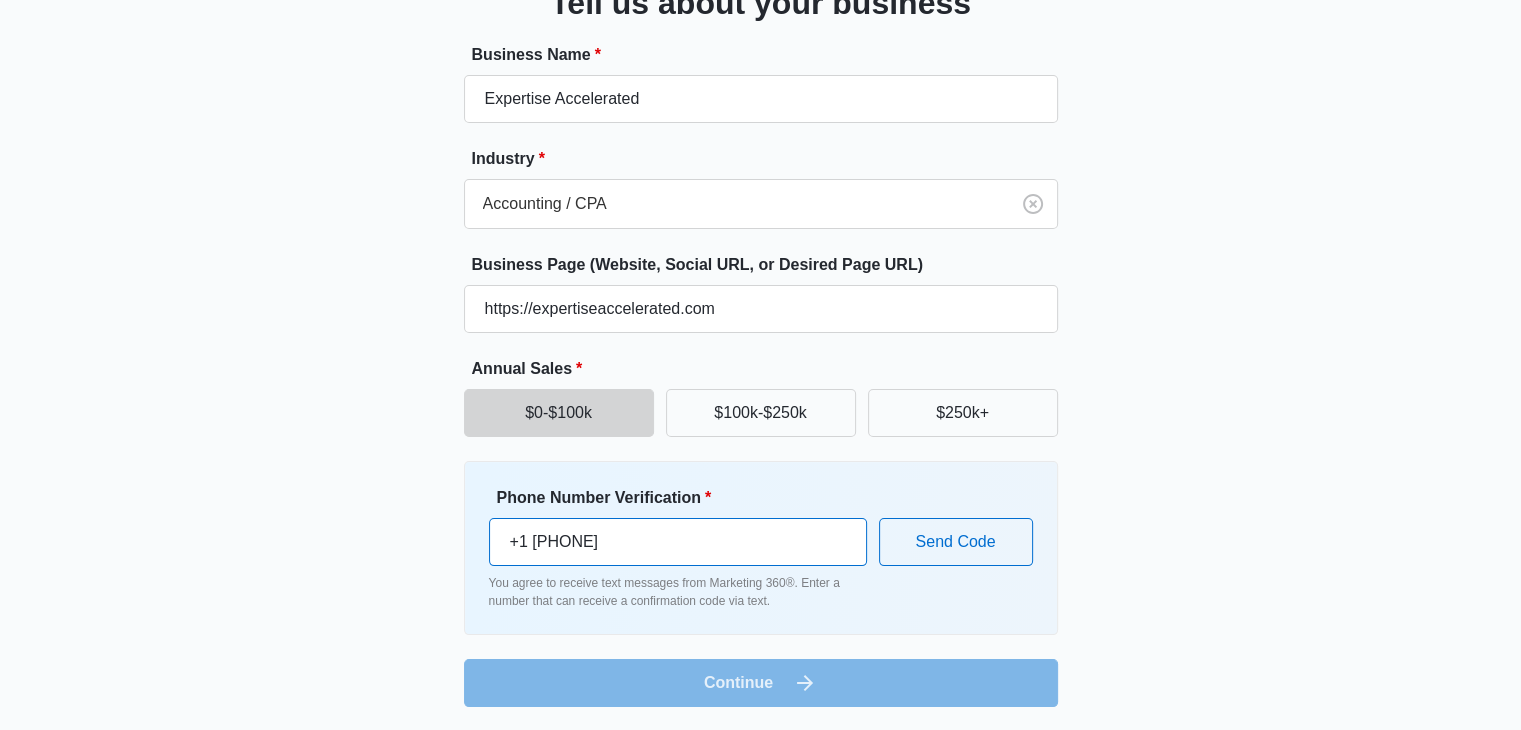 drag, startPoint x: 636, startPoint y: 542, endPoint x: 556, endPoint y: 543, distance: 80.00625 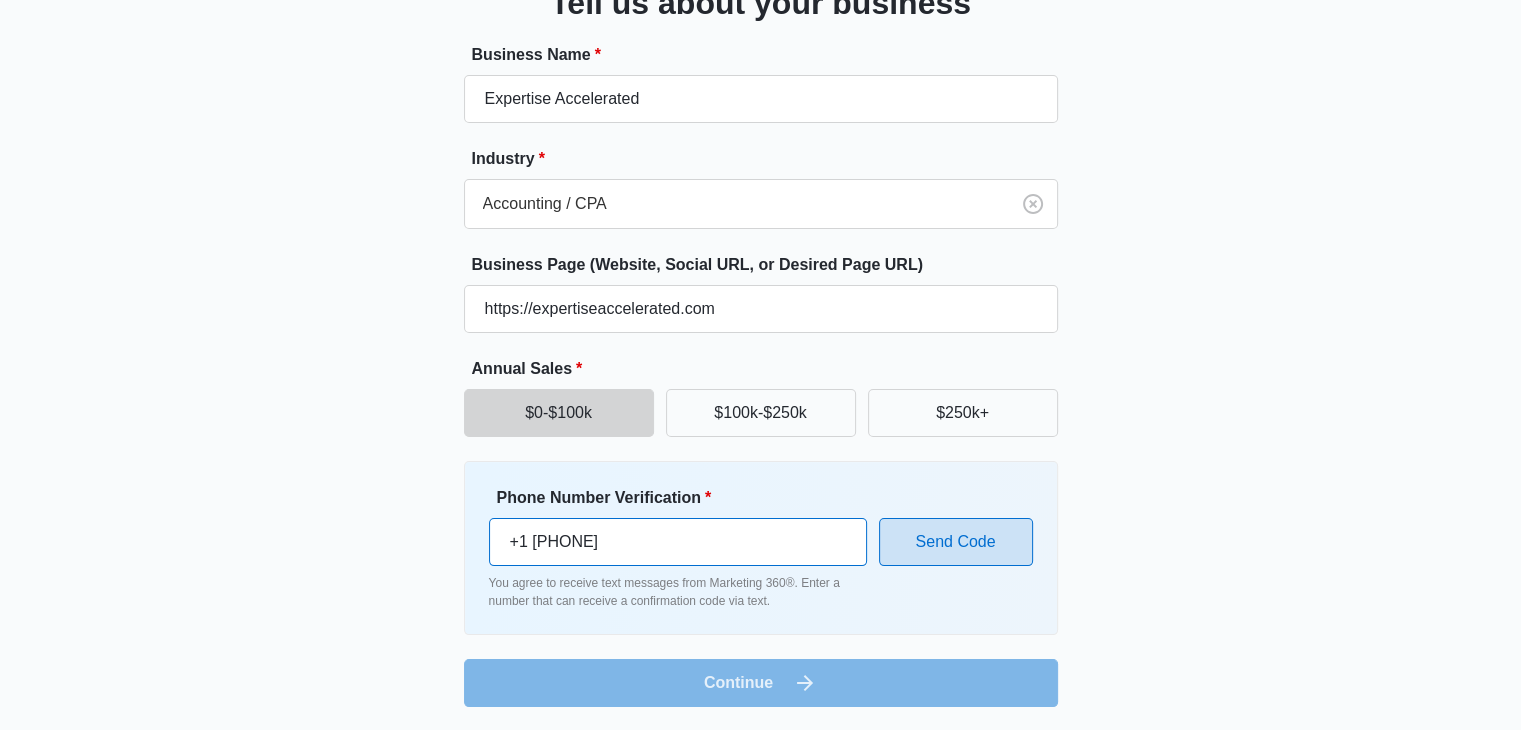 type on "+1 [PHONE]" 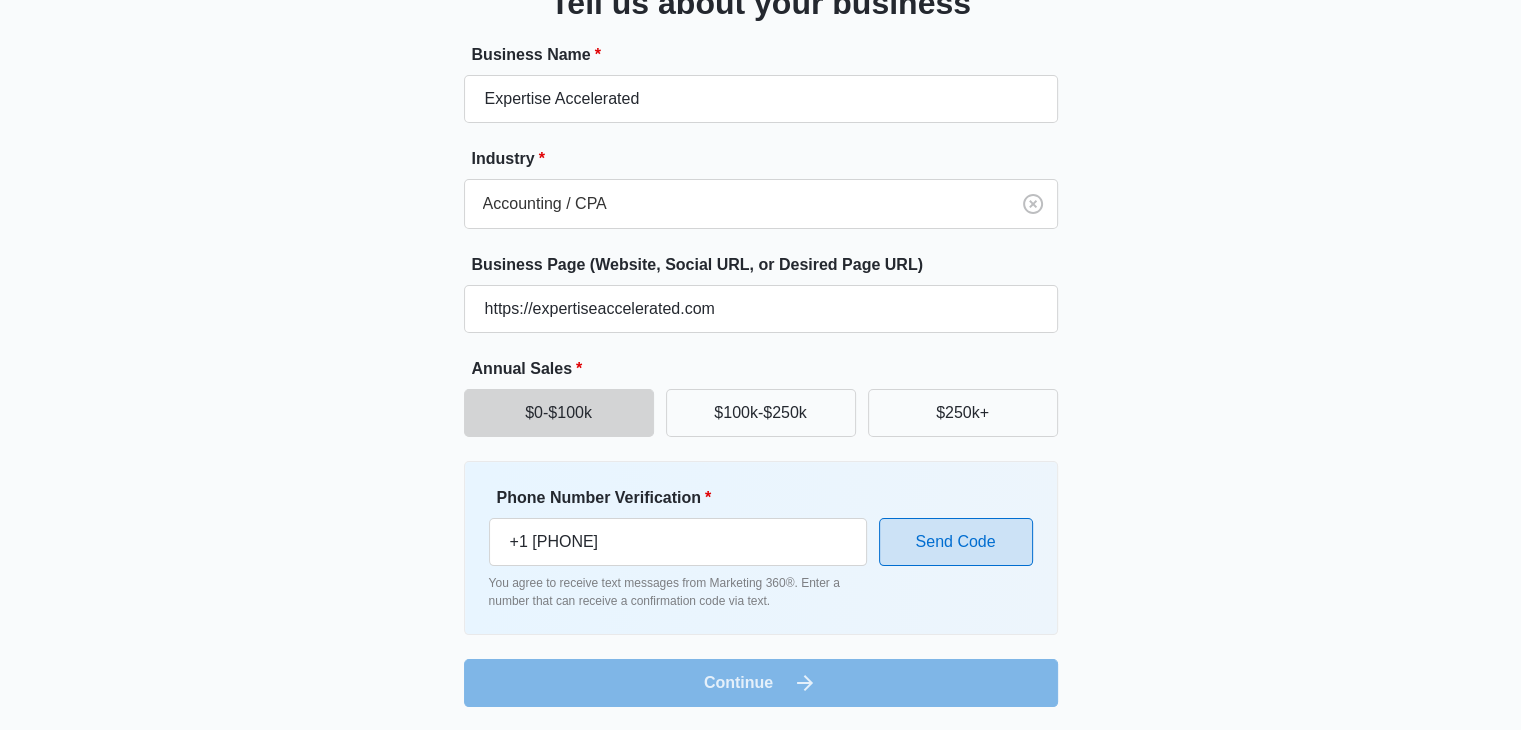 click on "Send Code" at bounding box center (956, 542) 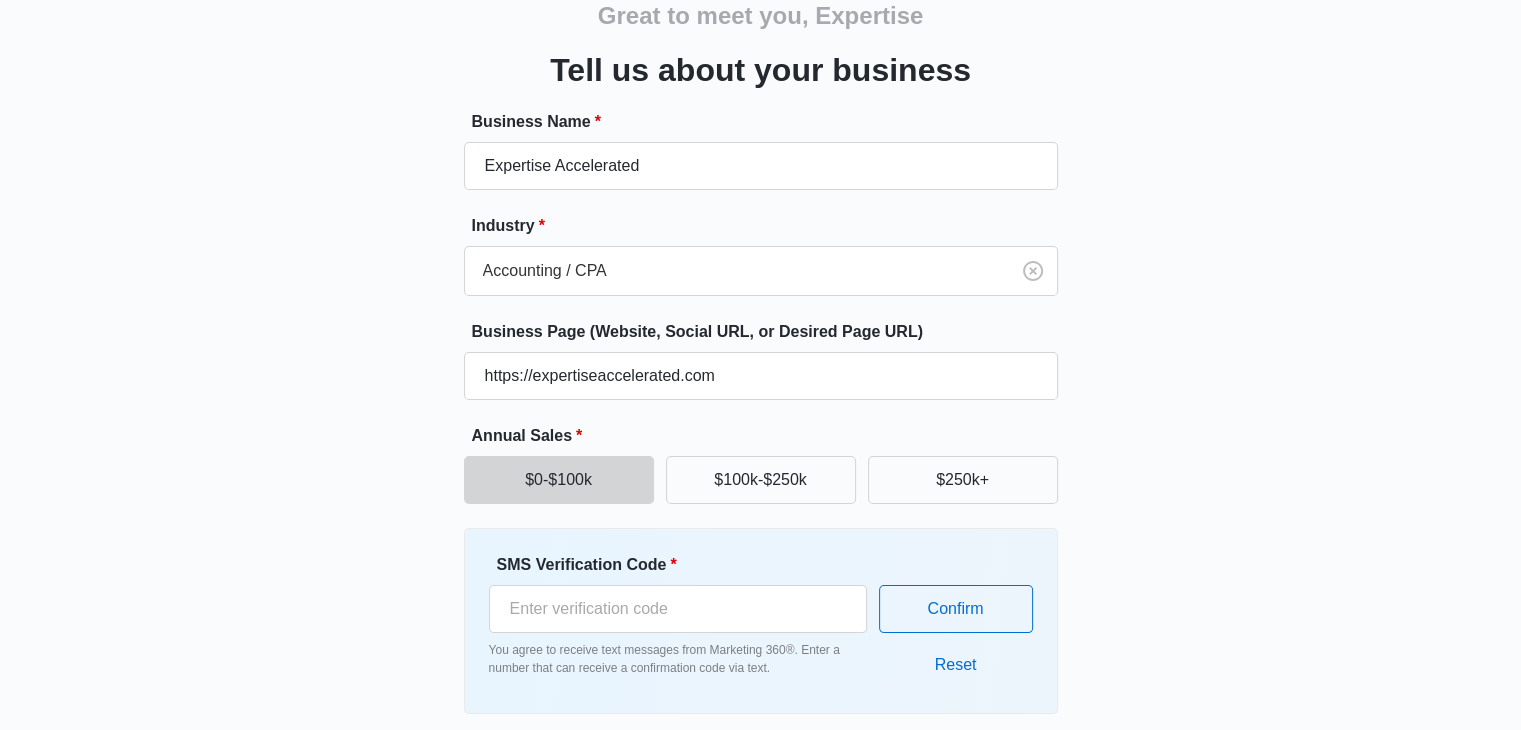 scroll, scrollTop: 177, scrollLeft: 0, axis: vertical 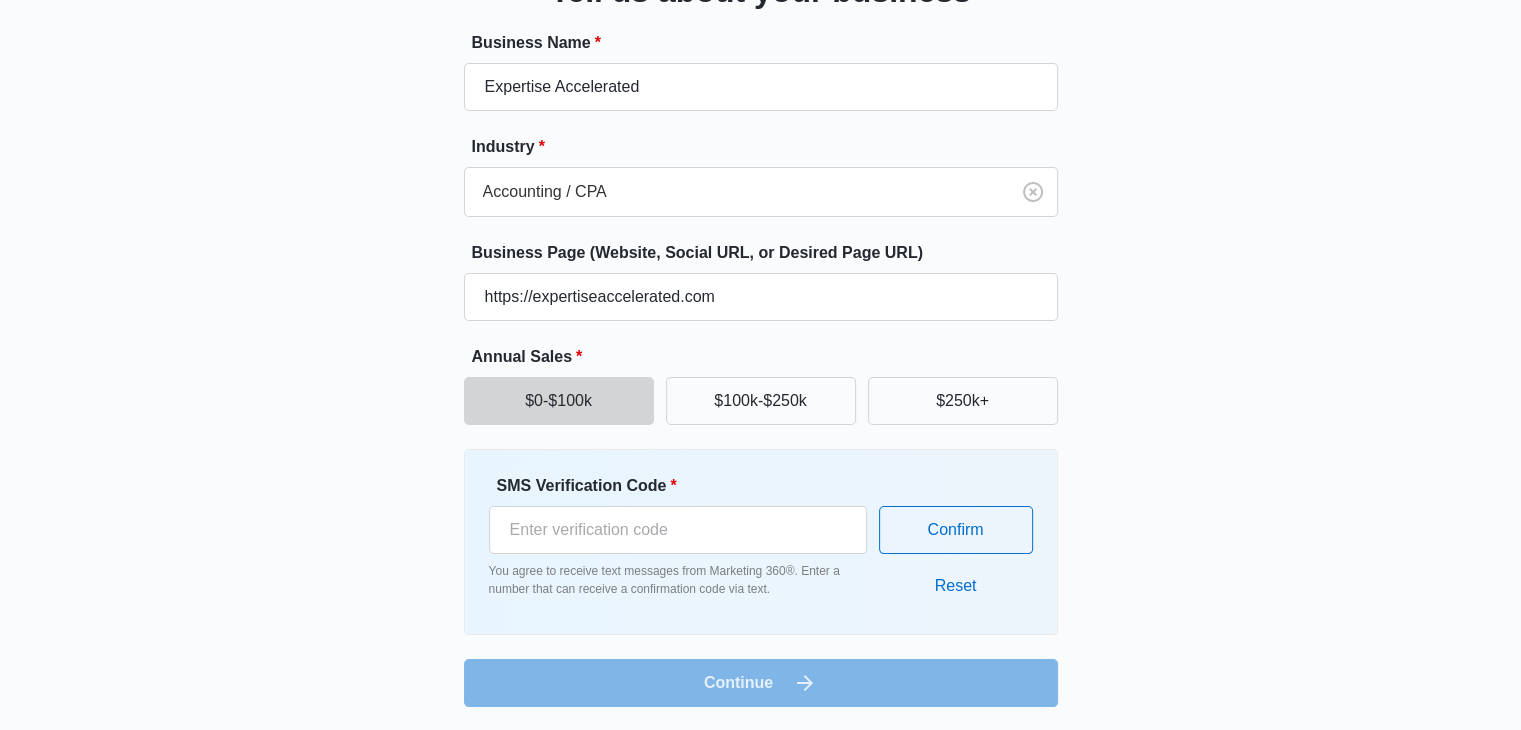 click on "SMS Verification Code * [PHONE] You agree to receive text messages from Marketing 360®. Enter a number that can receive a confirmation code via text. Confirm Reset" at bounding box center (761, 542) 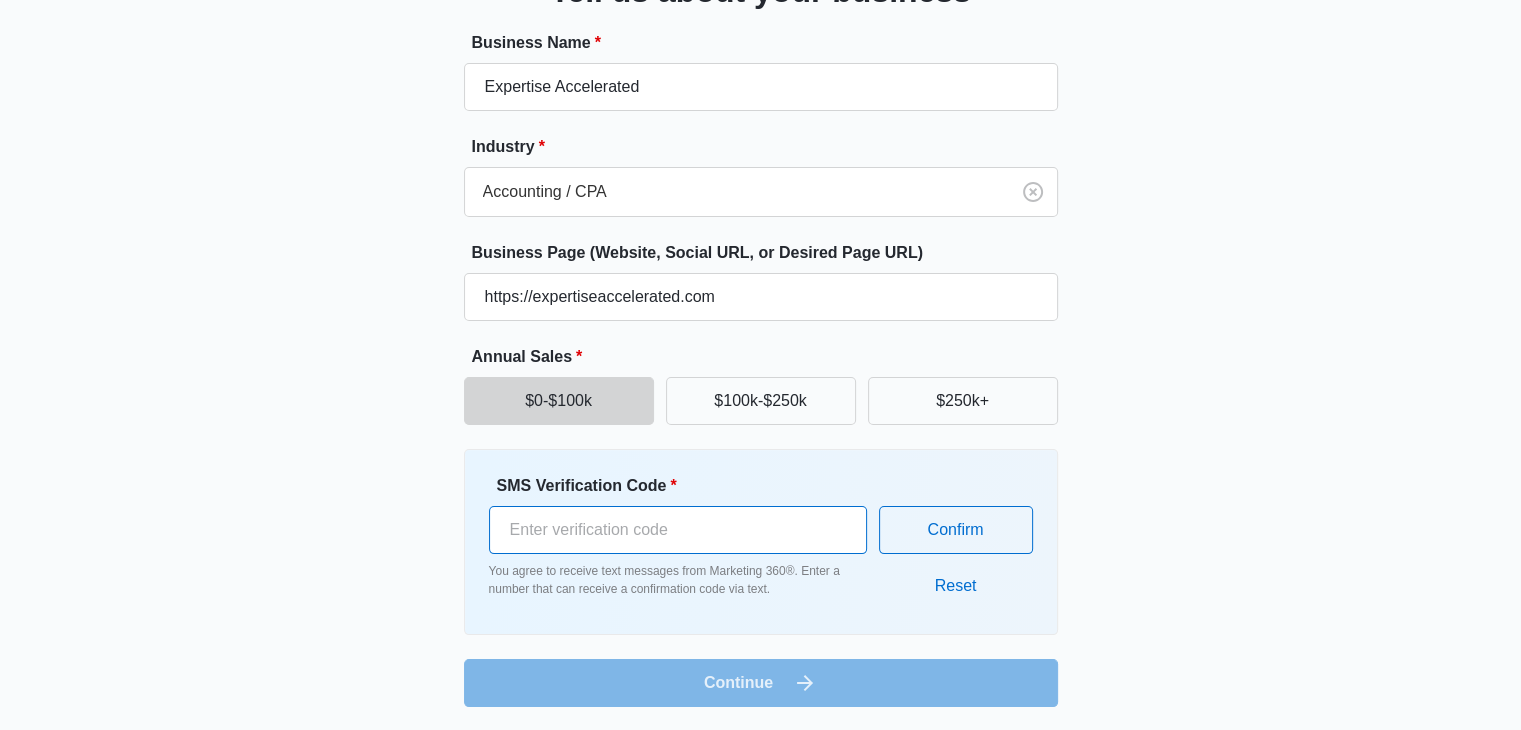 click on "[PHONE]" at bounding box center [678, 530] 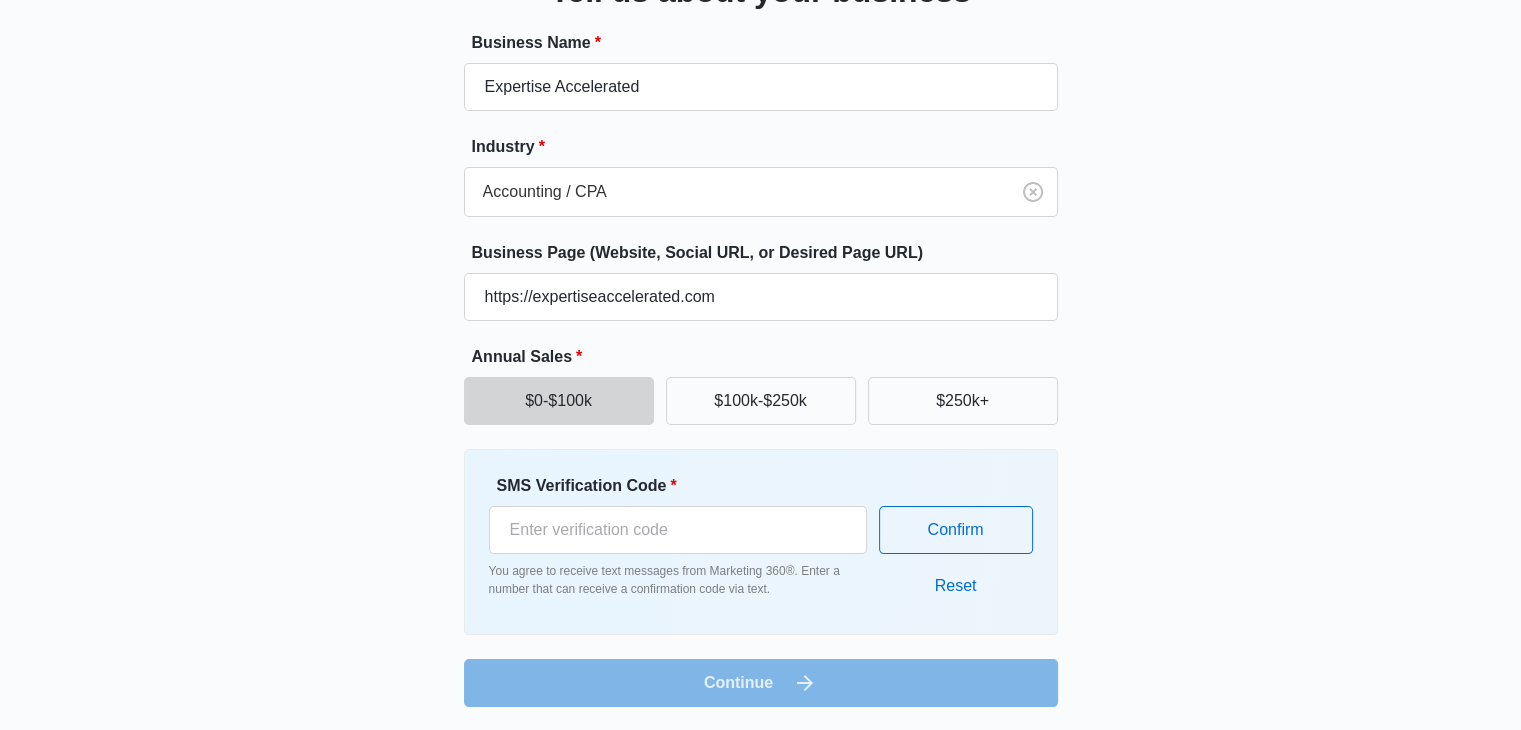 click on "SMS Verification Code * [NUMBER] You agree to receive text messages from Marketing 360®. Enter a number that can receive a confirmation code via text. Confirm Reset" at bounding box center (761, 542) 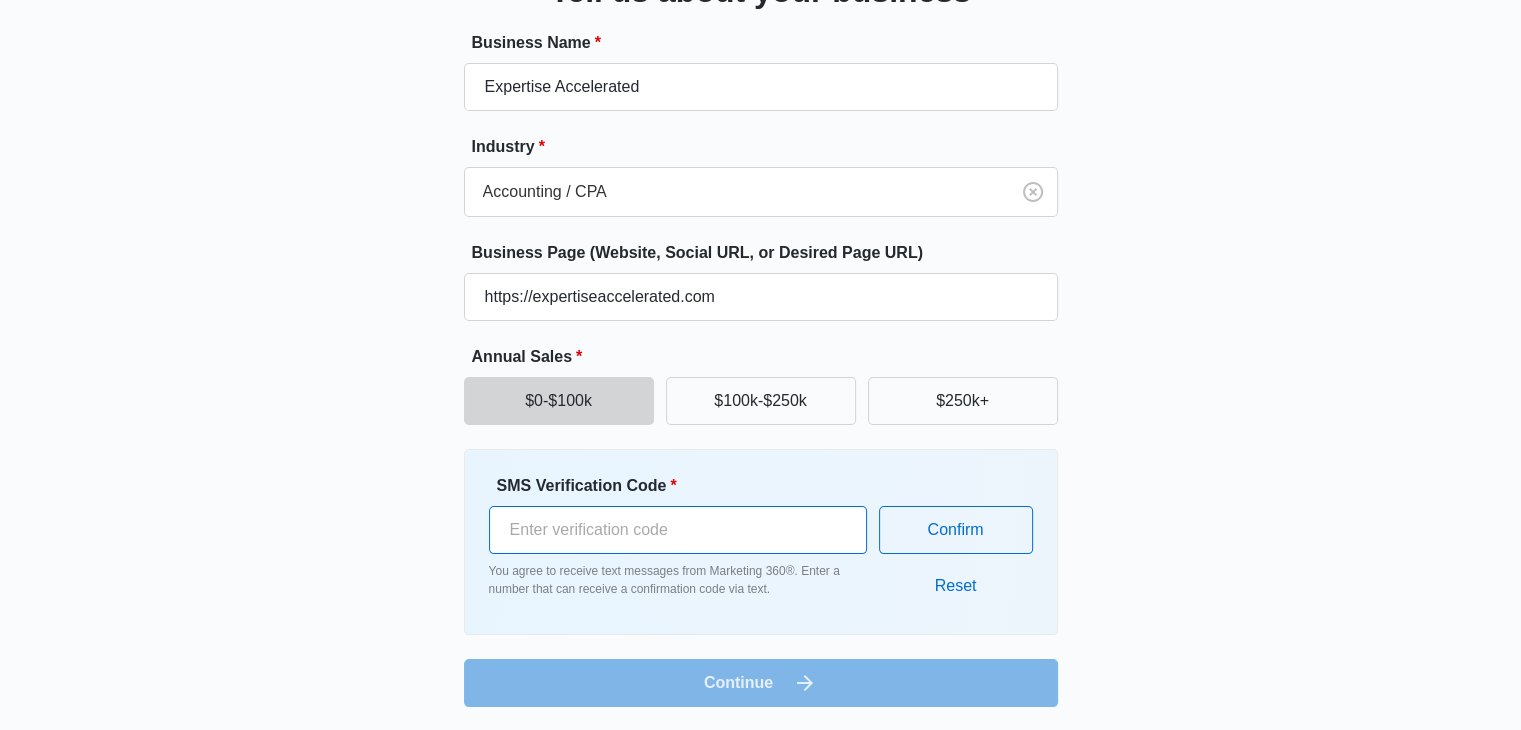 click on "[NUMBER]" at bounding box center (678, 530) 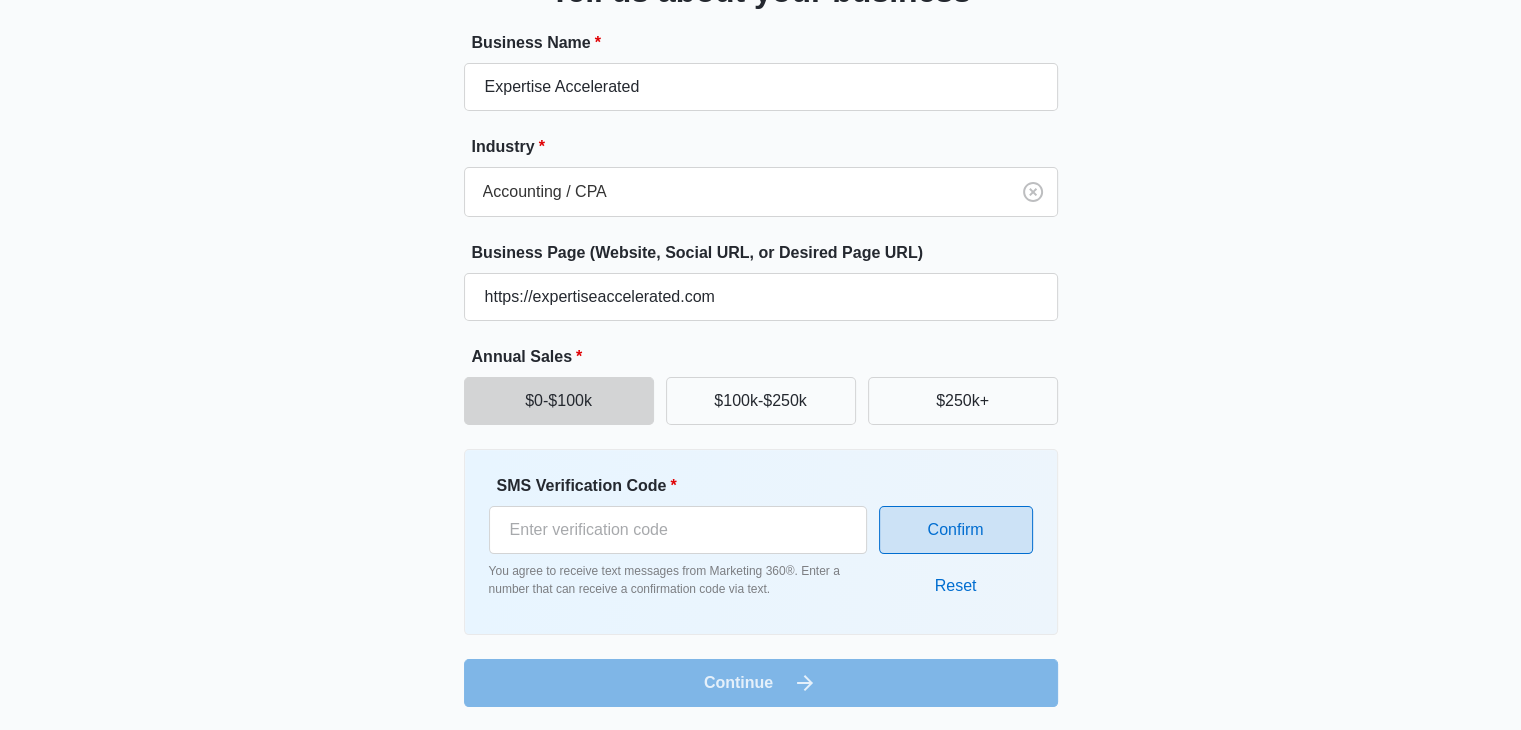 click on "Confirm" at bounding box center (956, 530) 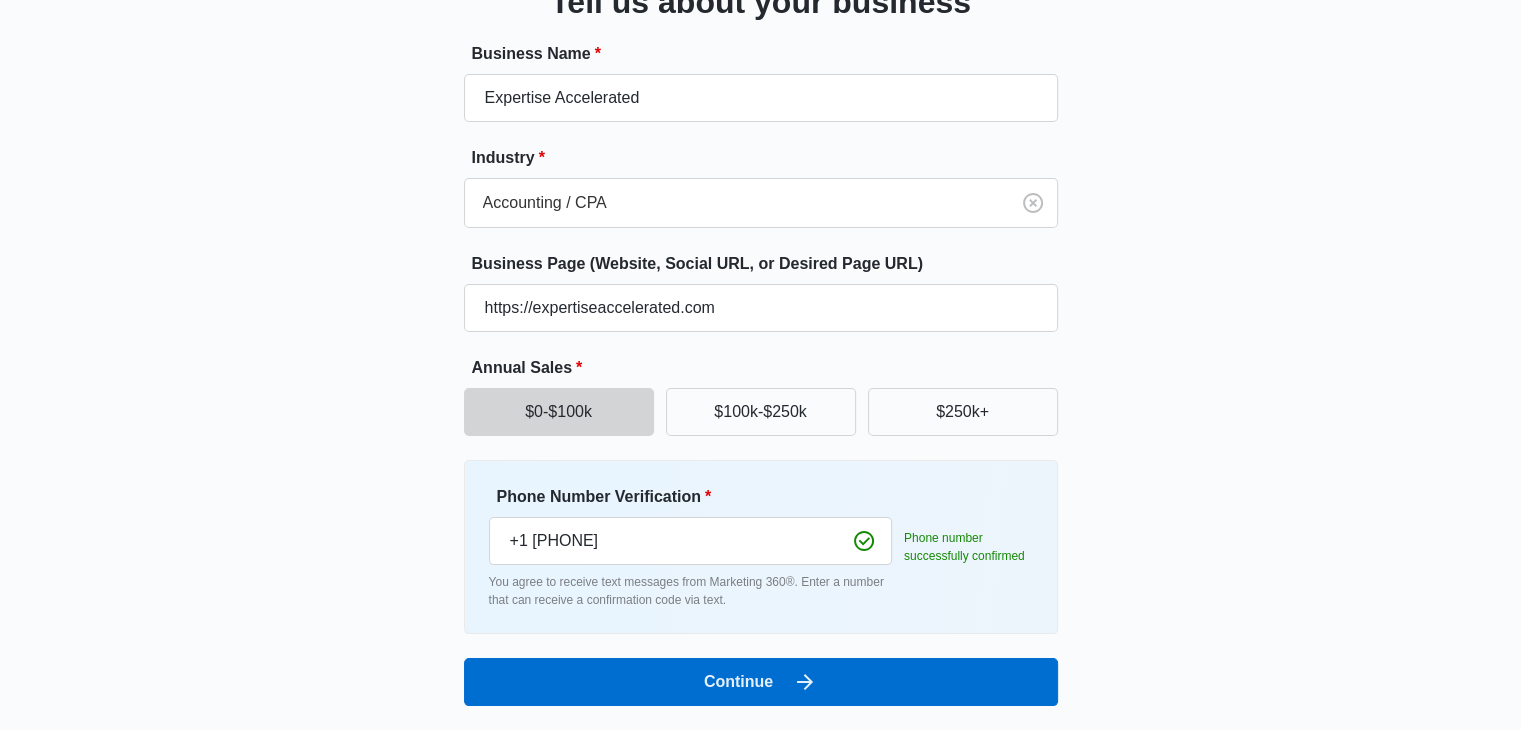 scroll, scrollTop: 165, scrollLeft: 0, axis: vertical 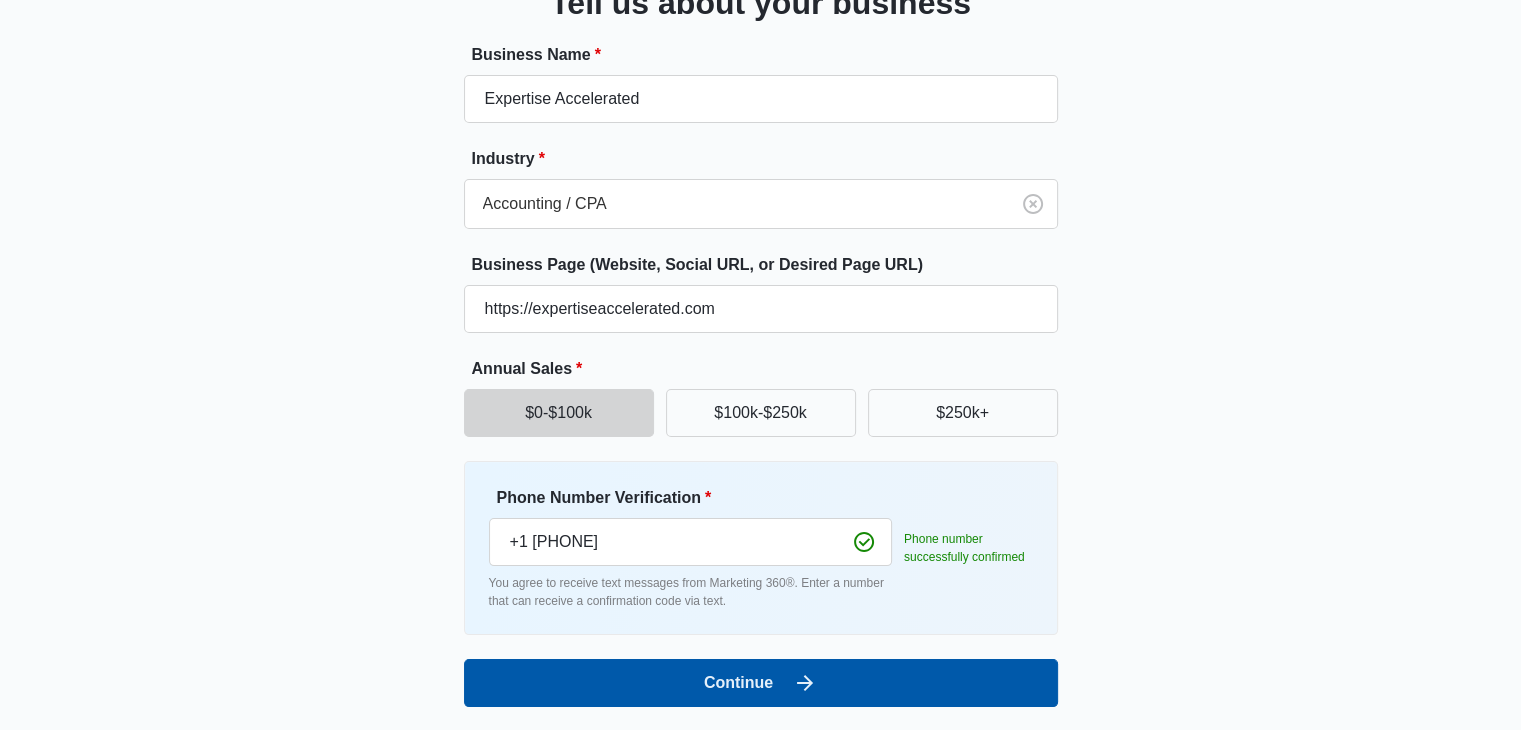click on "Continue" at bounding box center (761, 683) 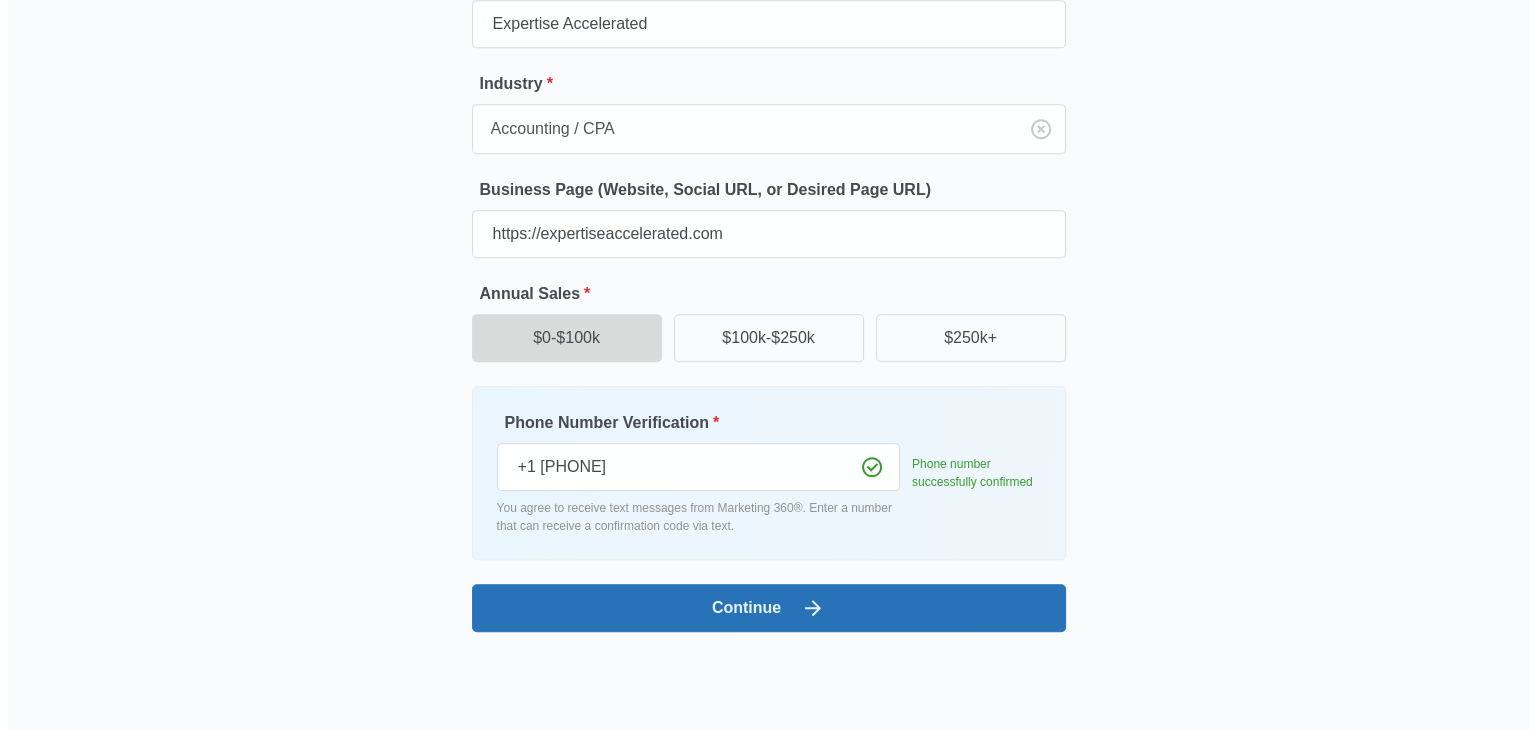 scroll, scrollTop: 0, scrollLeft: 0, axis: both 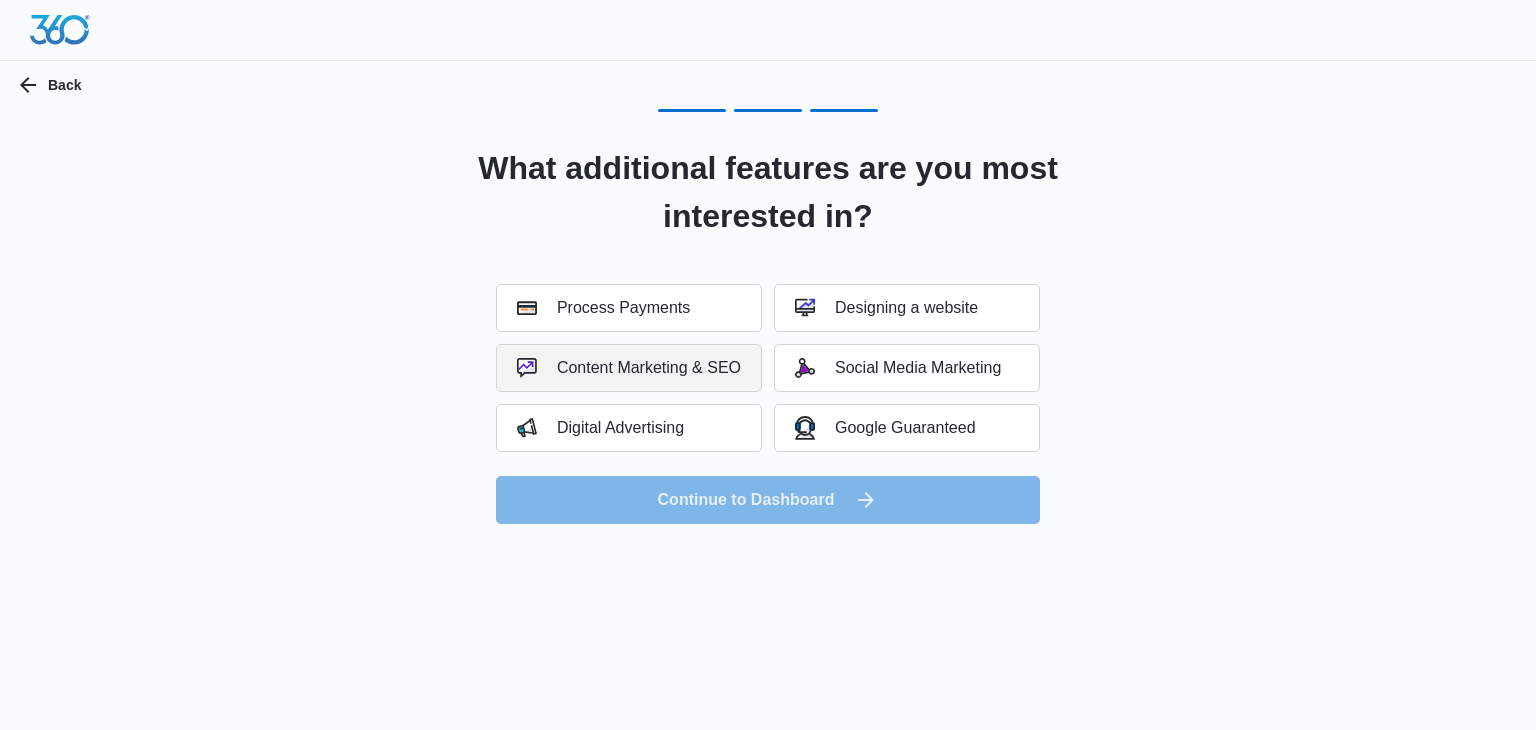 click on "Content Marketing & SEO" at bounding box center (603, 308) 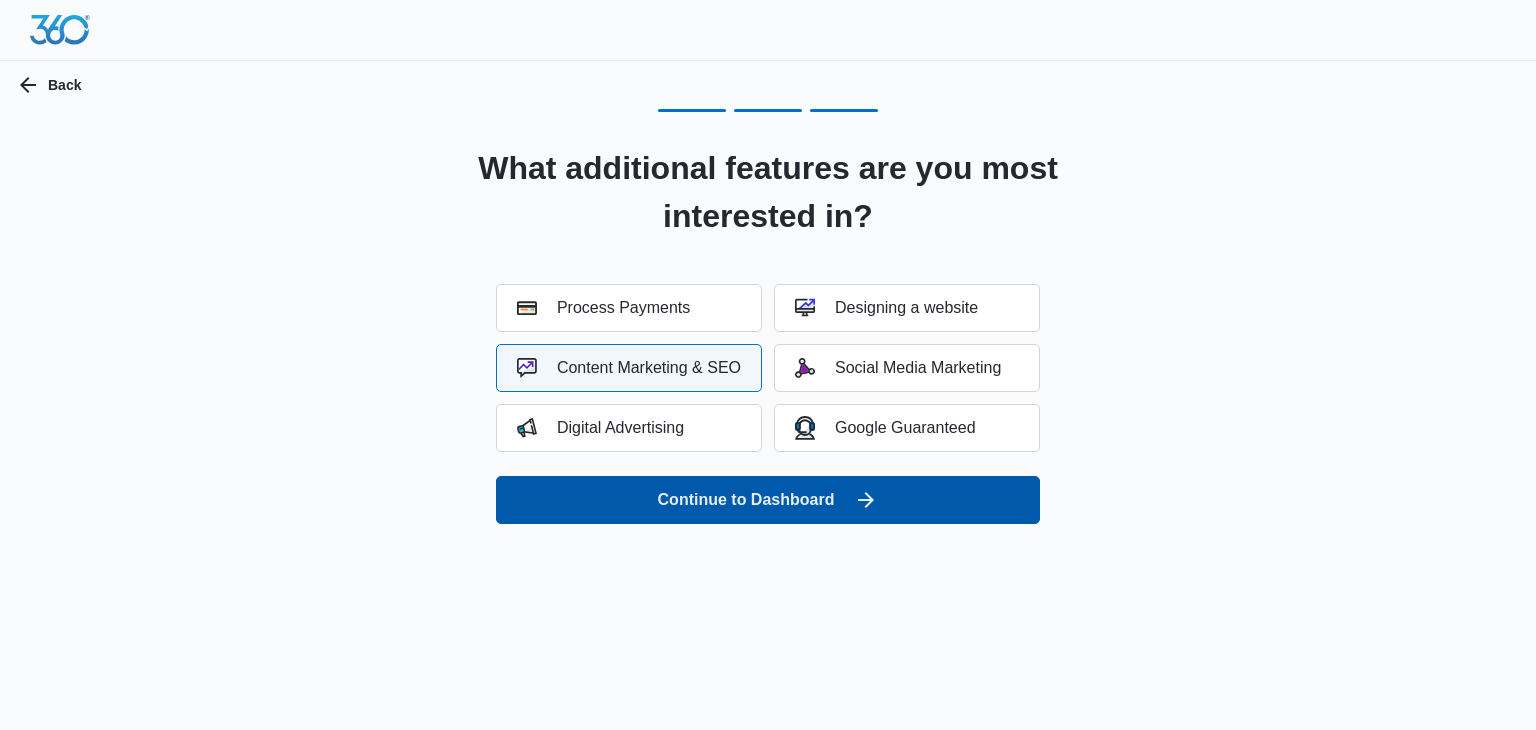 drag, startPoint x: 803, startPoint y: 530, endPoint x: 806, endPoint y: 513, distance: 17.262676 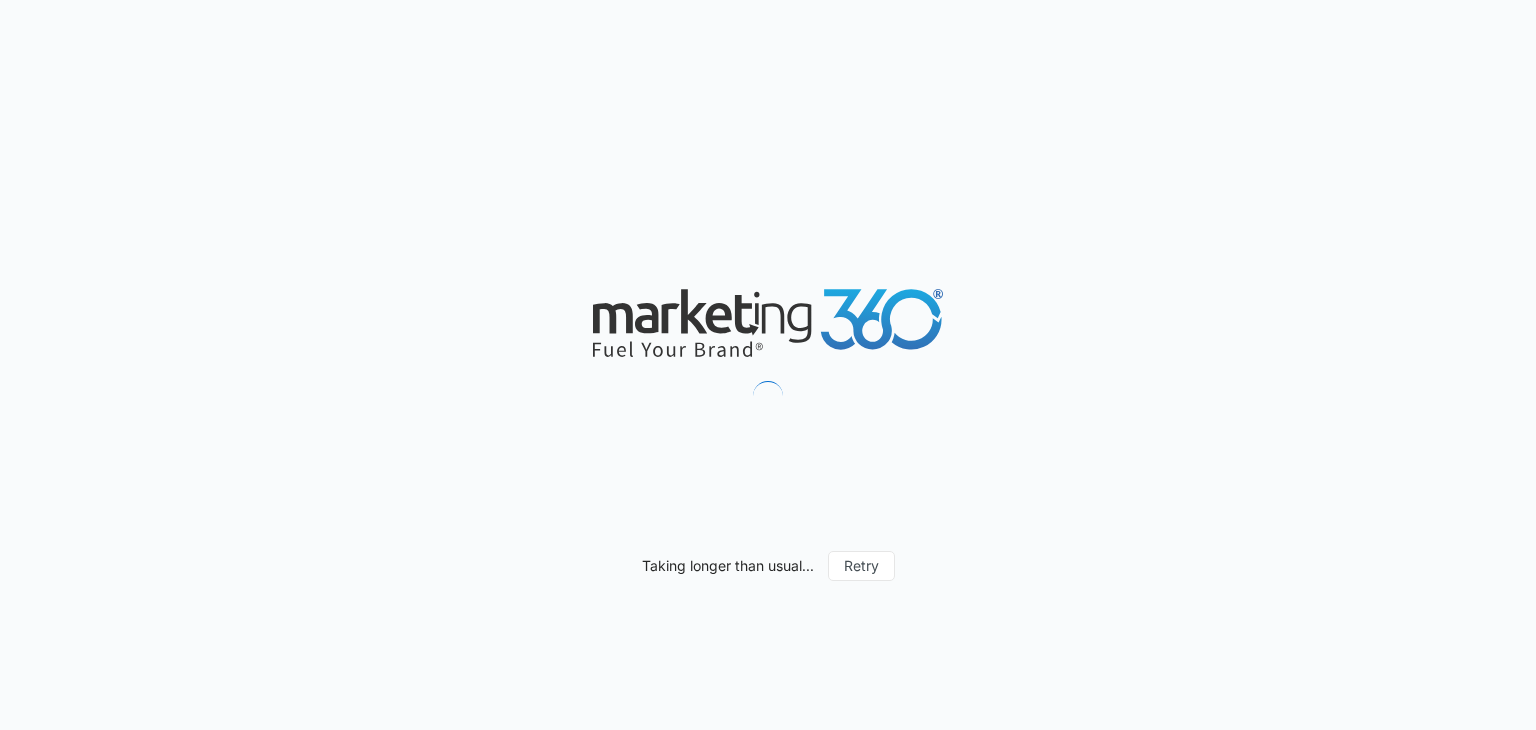 scroll, scrollTop: 0, scrollLeft: 0, axis: both 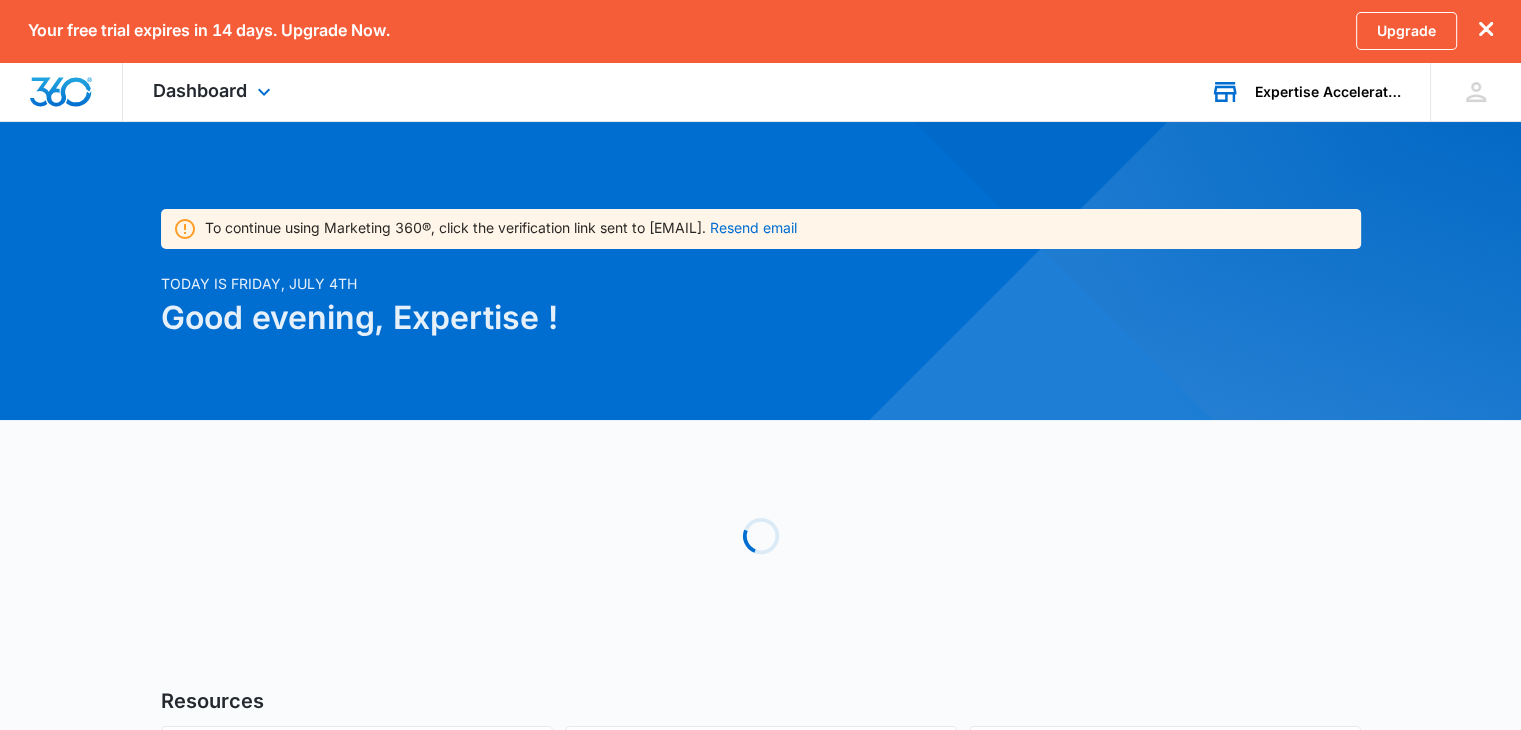 click on "Expertise Accelerated" at bounding box center [1328, 92] 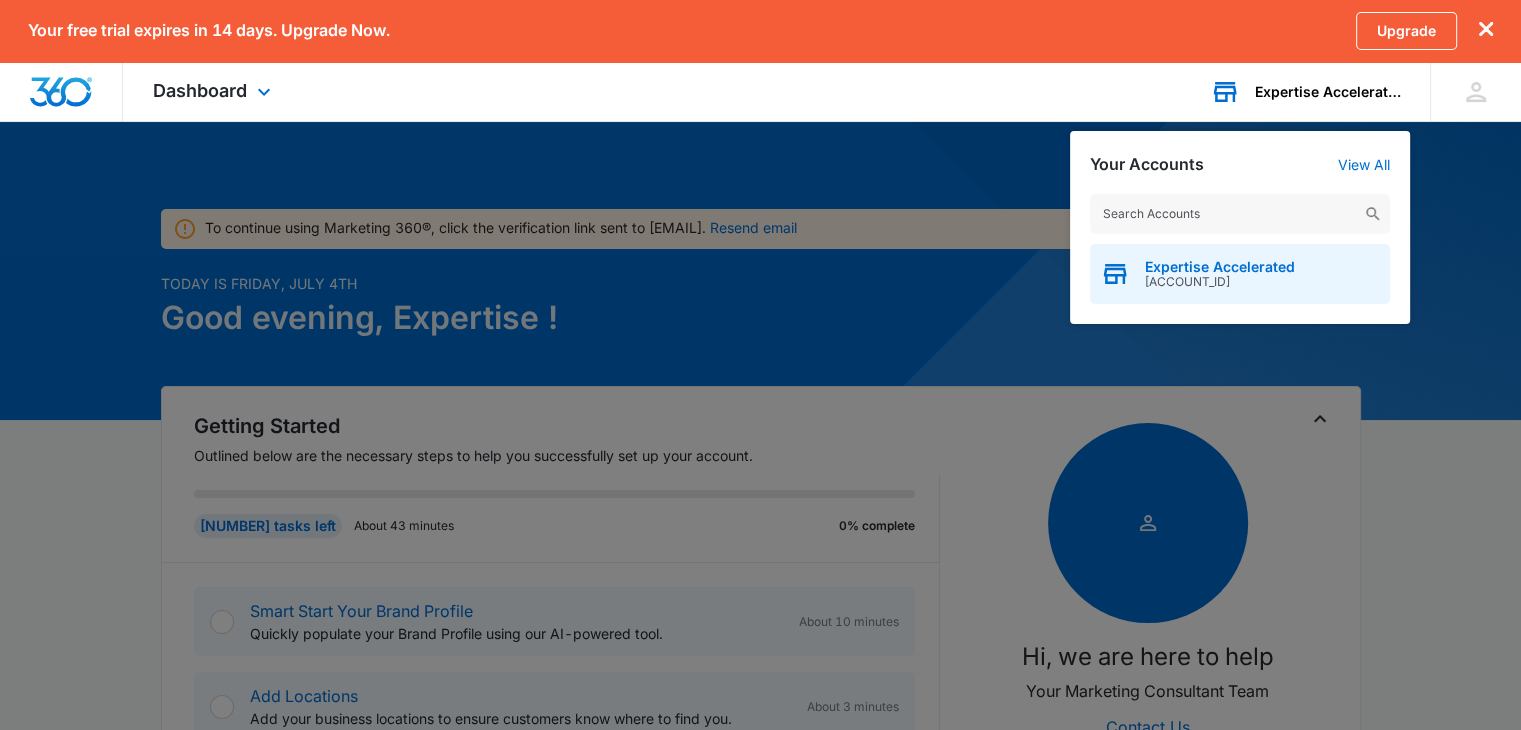click on "Expertise Accelerated" at bounding box center [1220, 267] 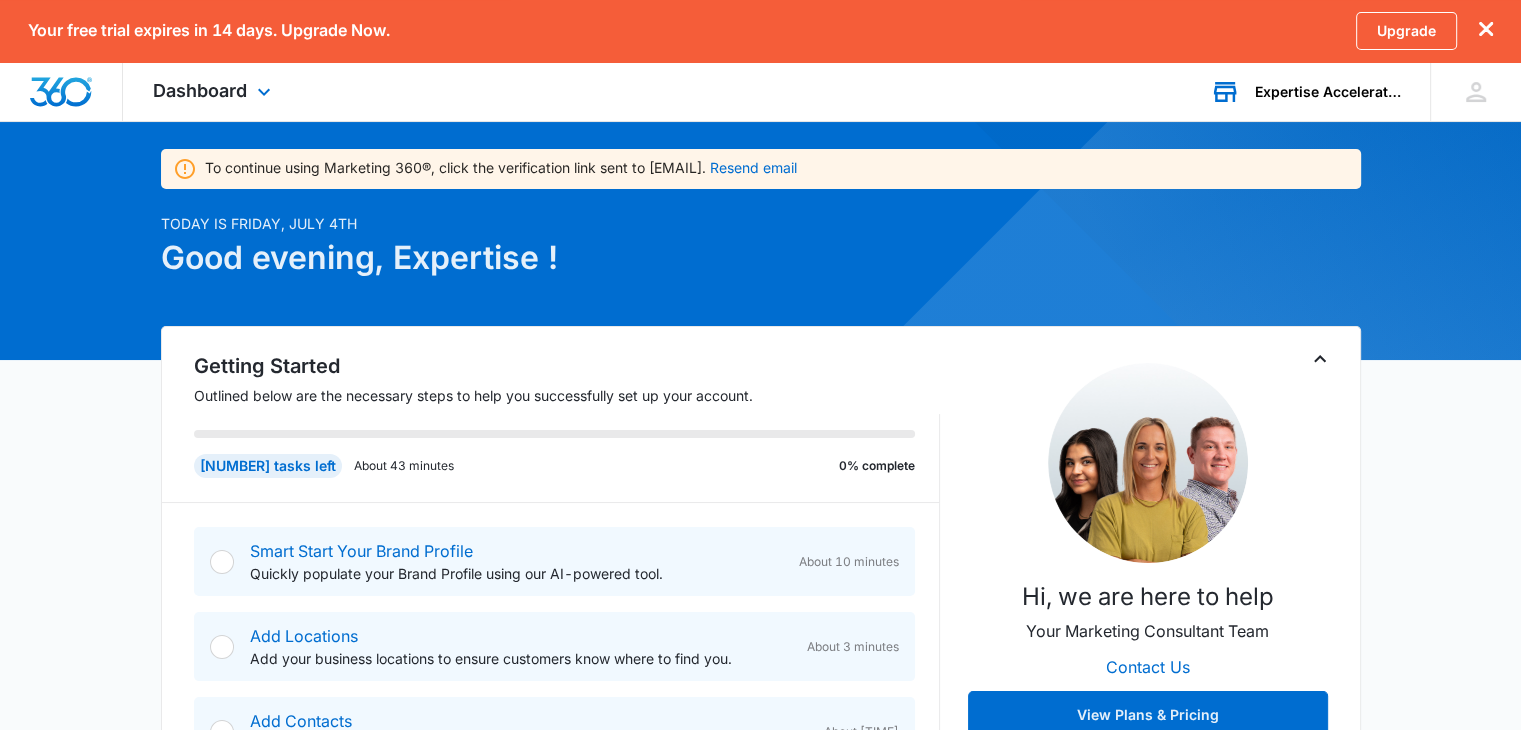 scroll, scrollTop: 0, scrollLeft: 0, axis: both 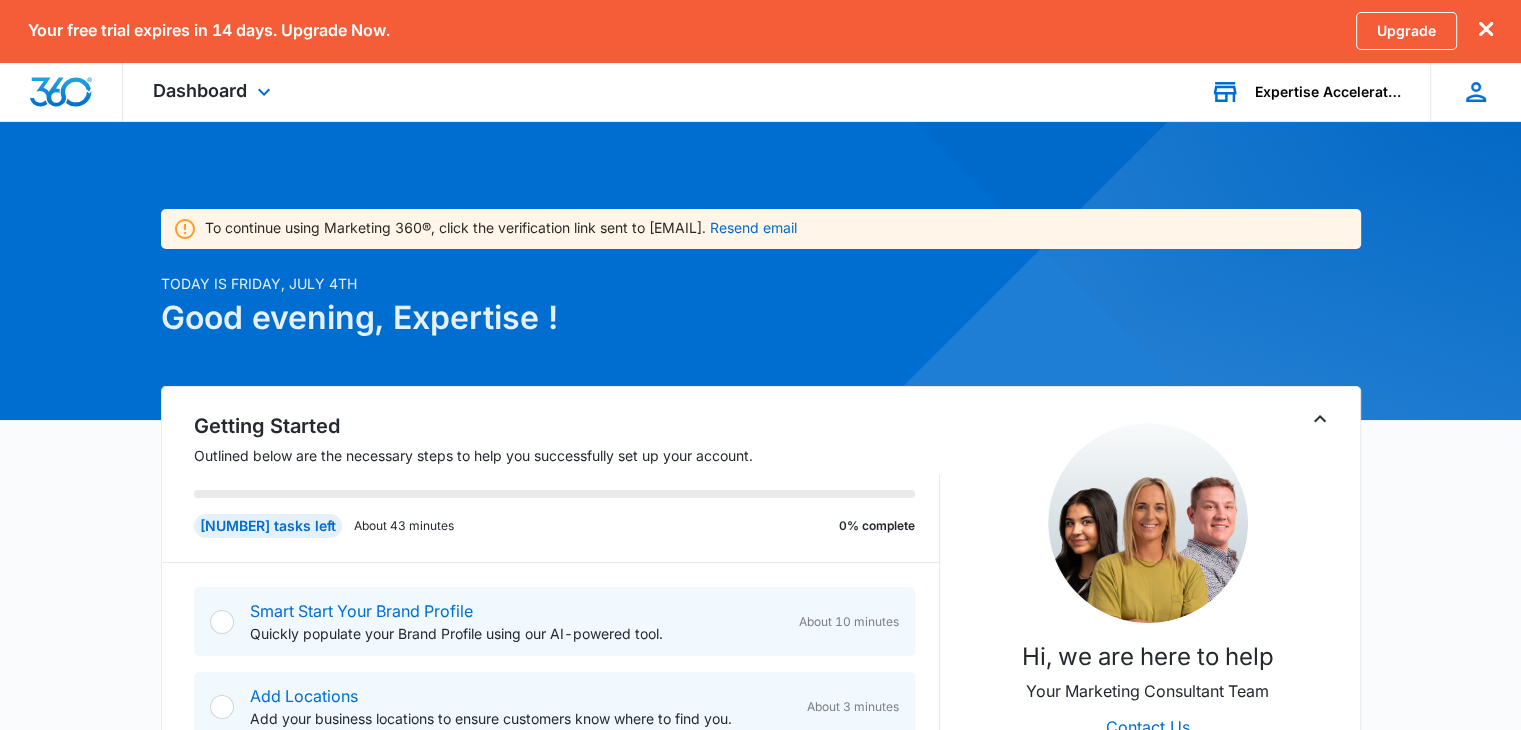 click at bounding box center (1476, 92) 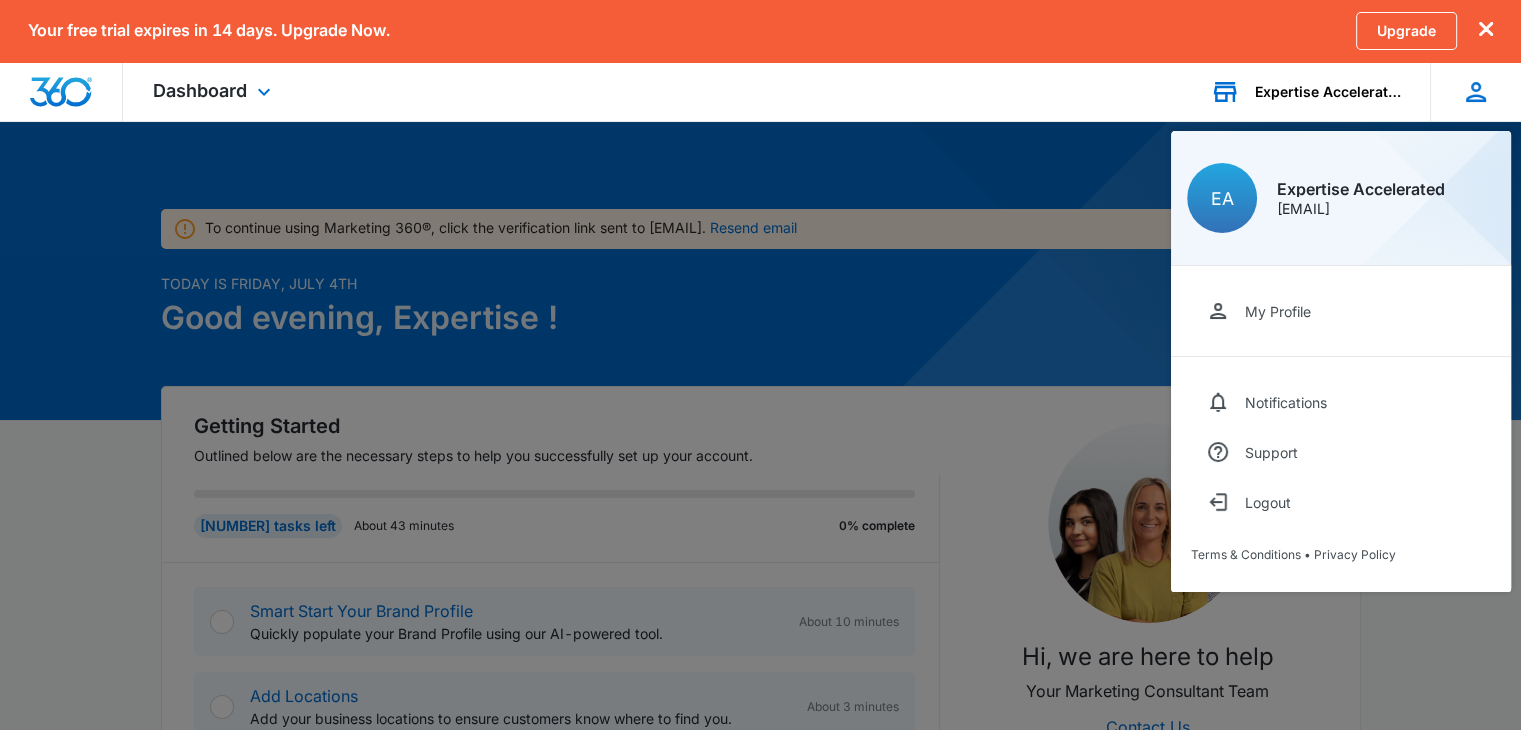 click on "Expertise  Accelerated" at bounding box center [1361, 189] 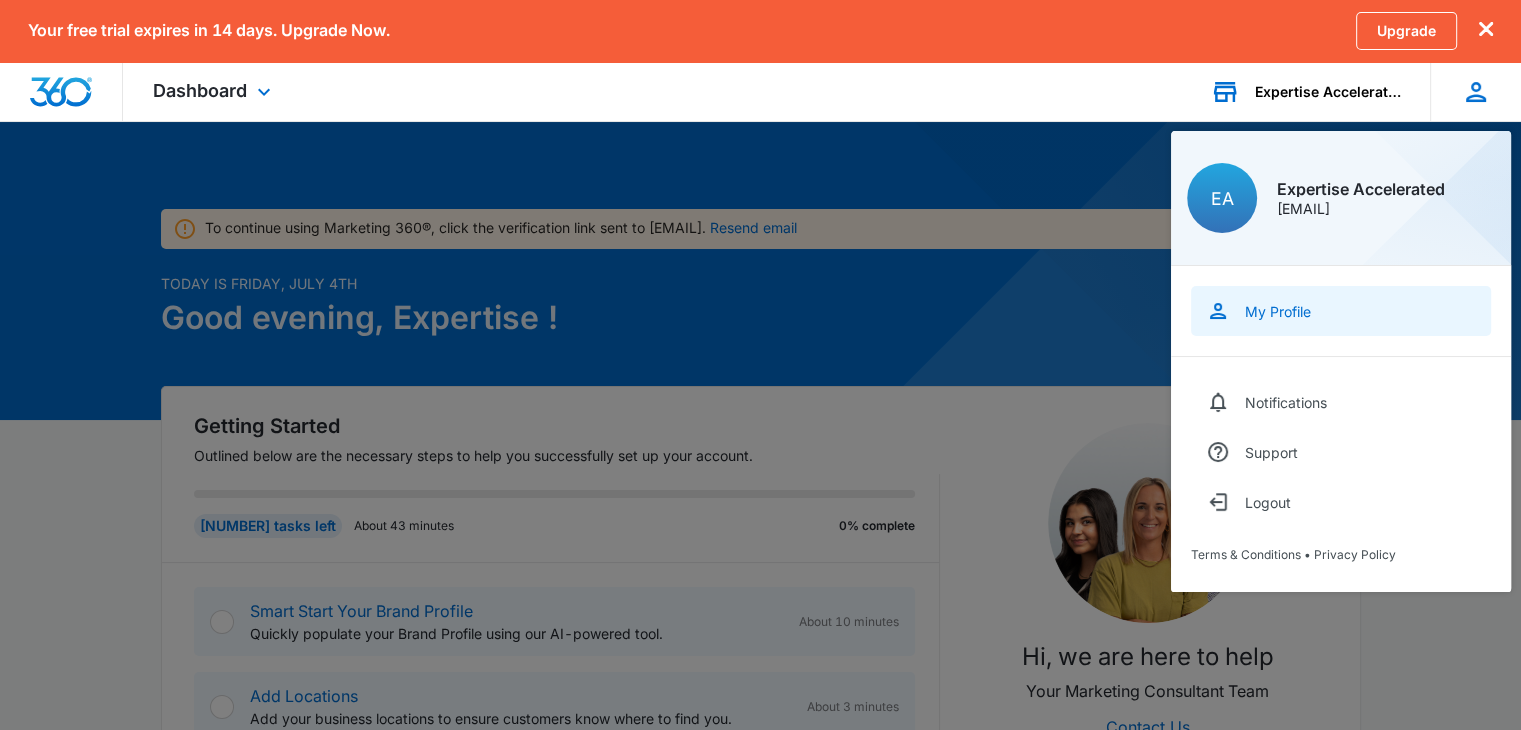 click on "My Profile" at bounding box center [1341, 311] 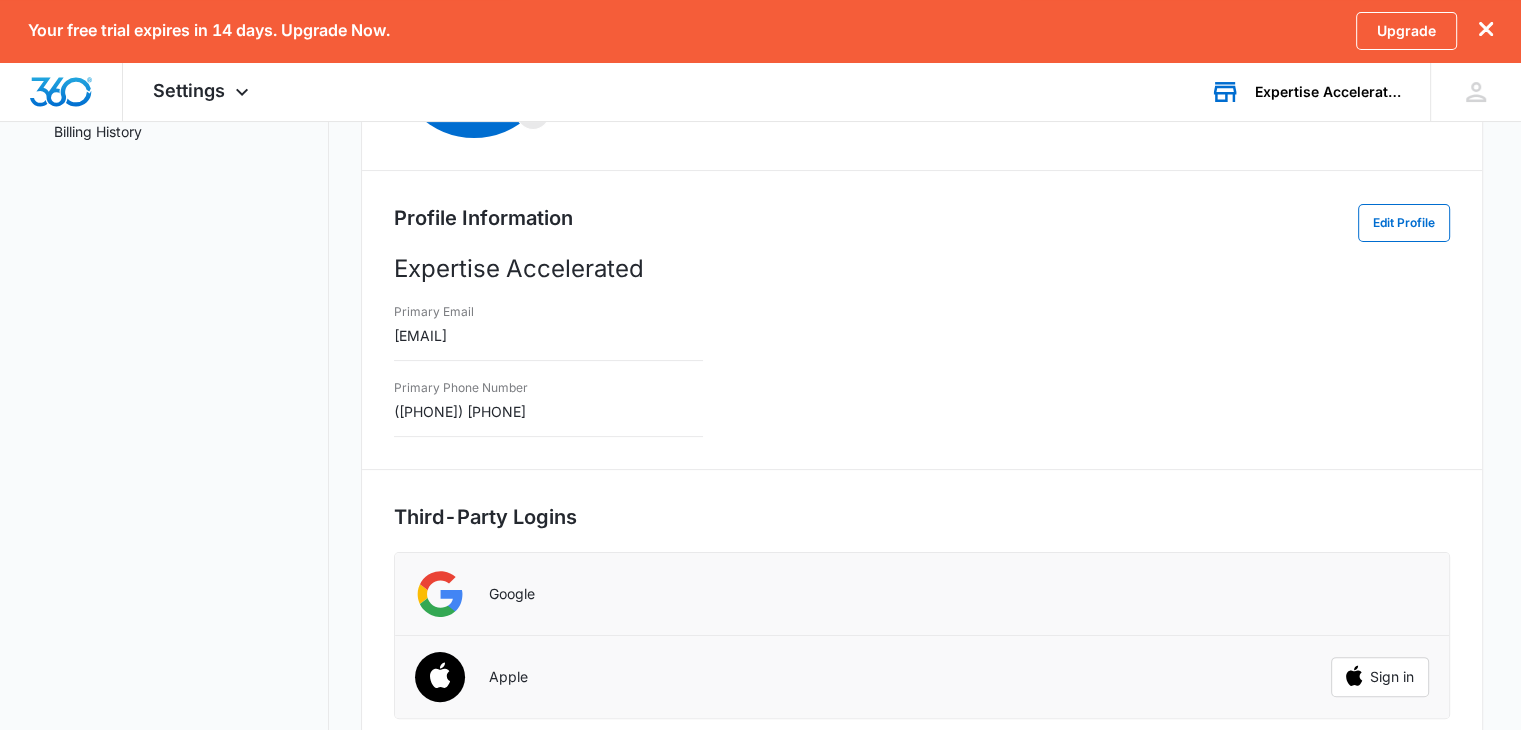 scroll, scrollTop: 300, scrollLeft: 0, axis: vertical 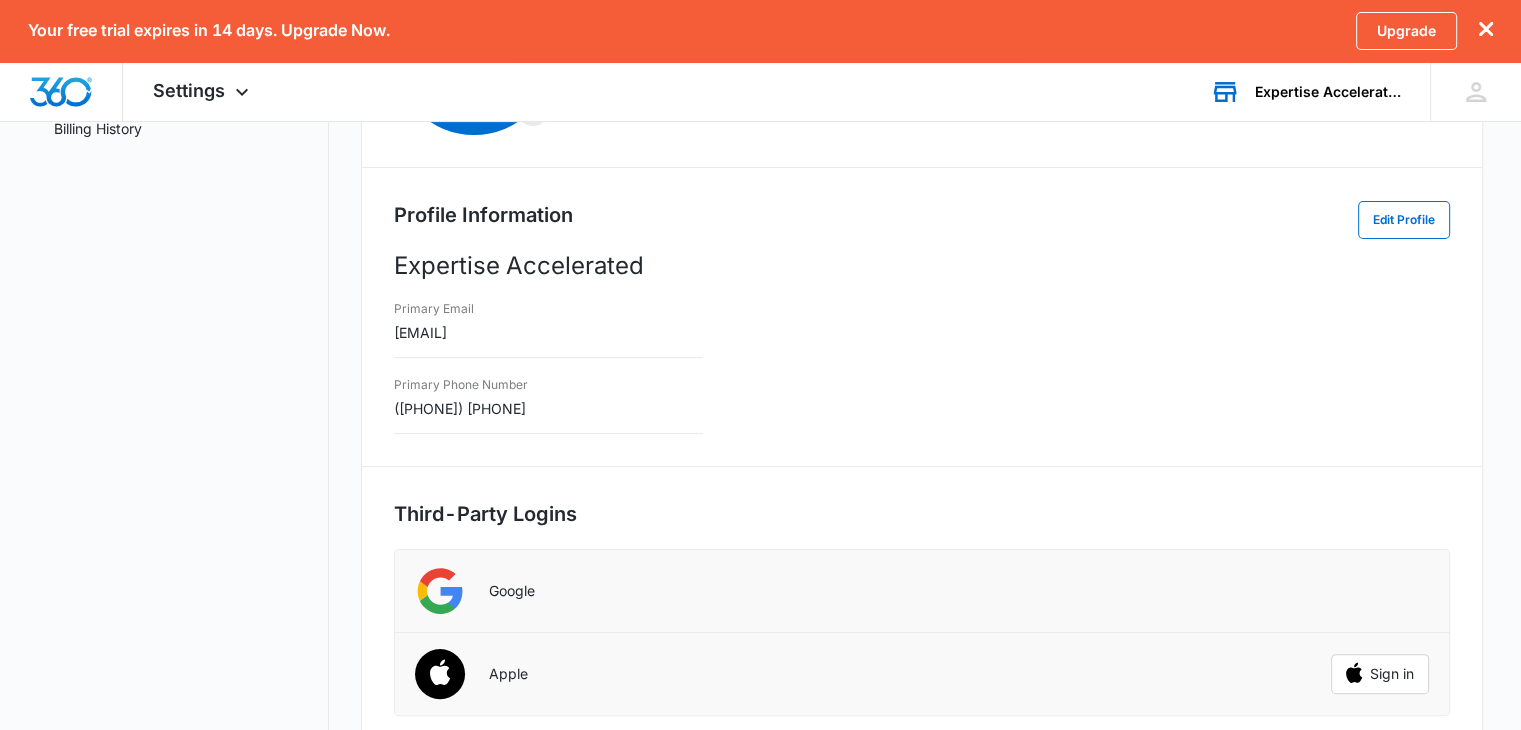 click on "Primary Phone Number (213) 874-6136" at bounding box center (434, 319) 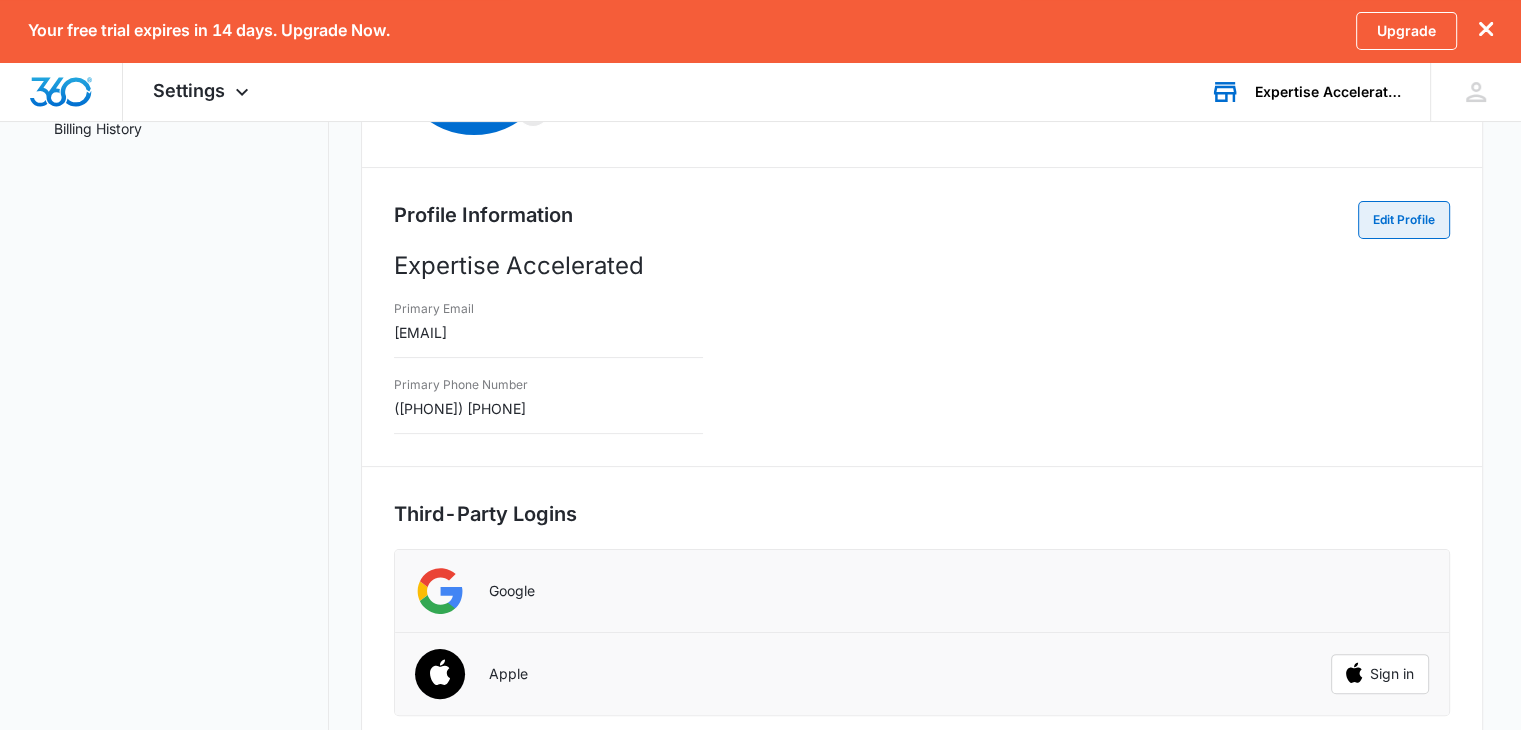 click on "Edit Profile" at bounding box center (1404, 220) 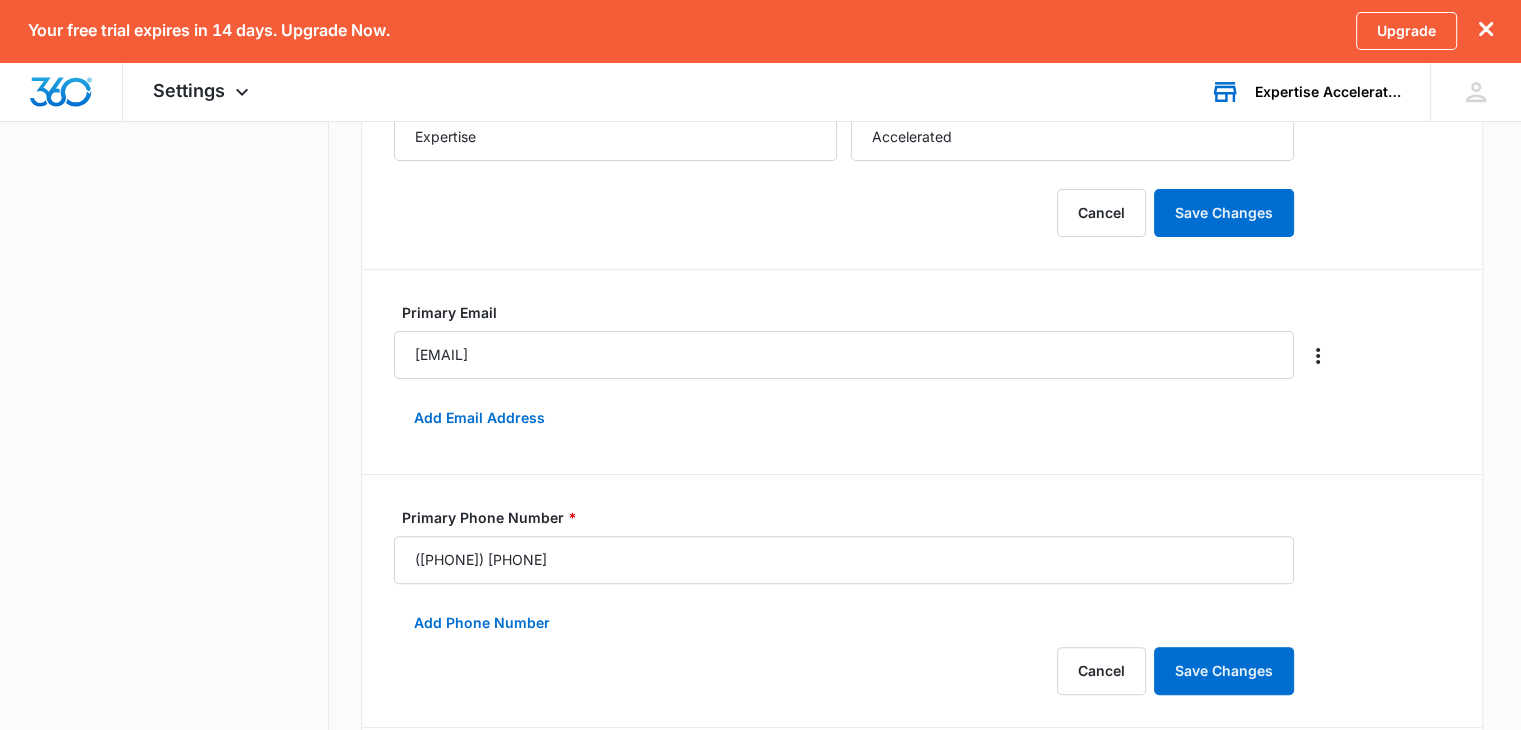 scroll, scrollTop: 700, scrollLeft: 0, axis: vertical 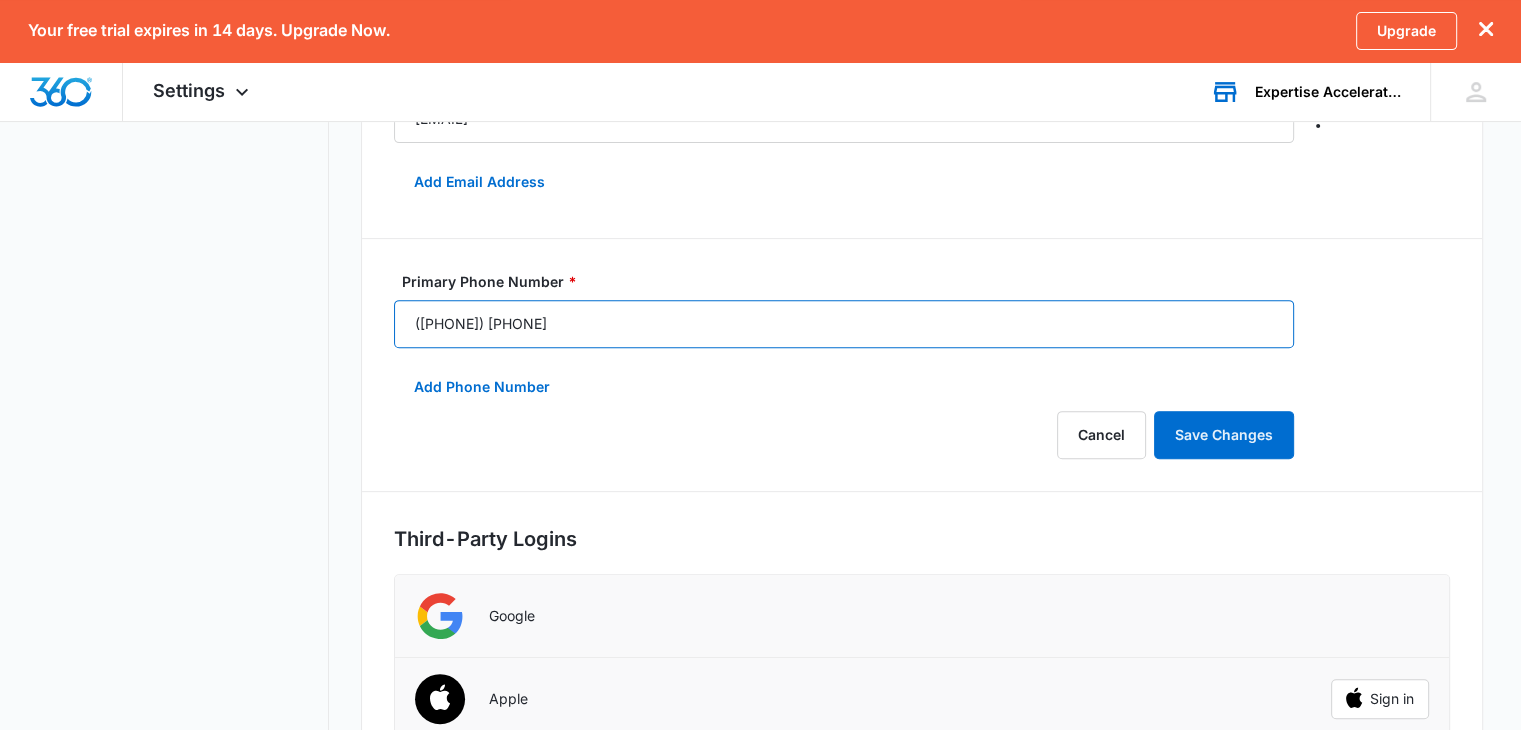 click on "(213) 874-6136" at bounding box center [844, 324] 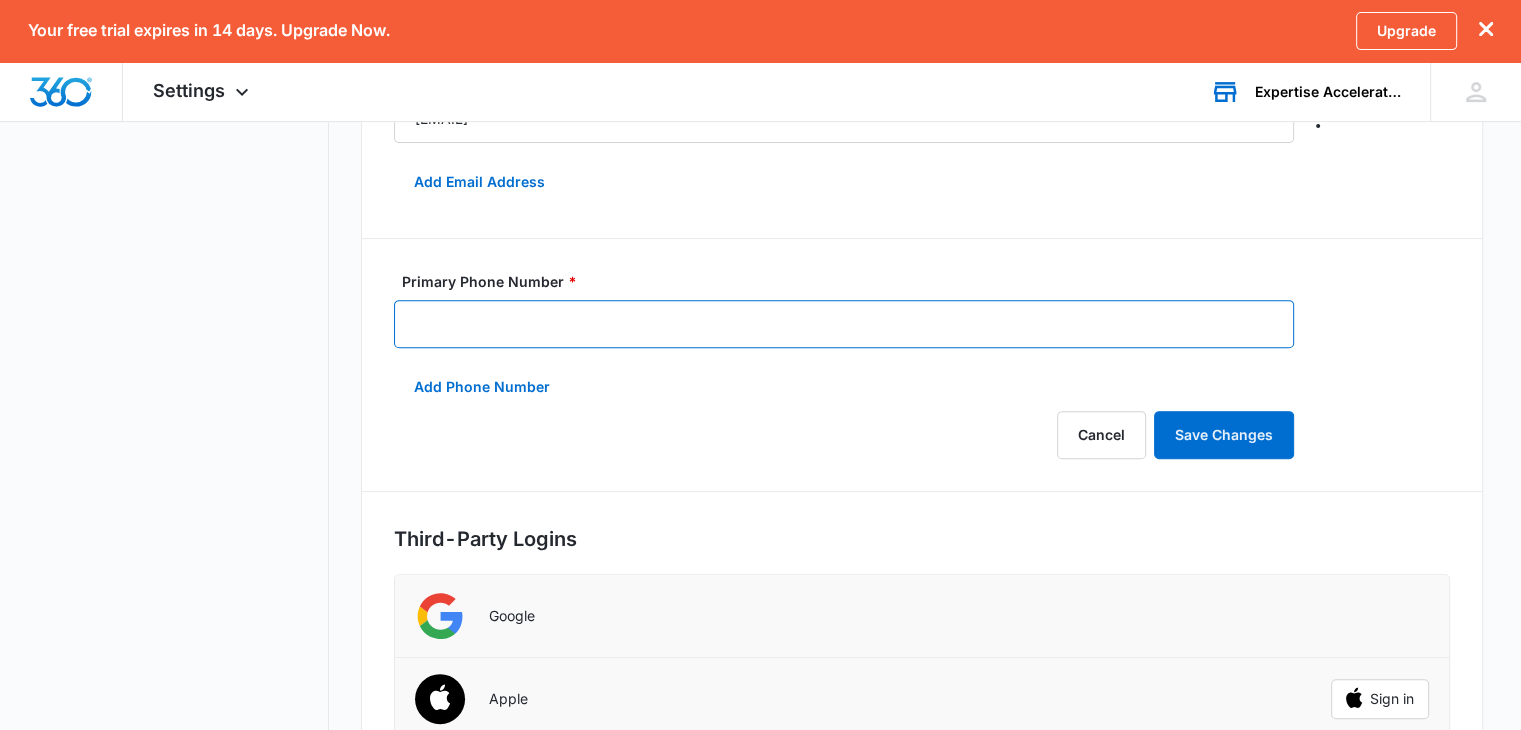 paste on "([PHONE])" 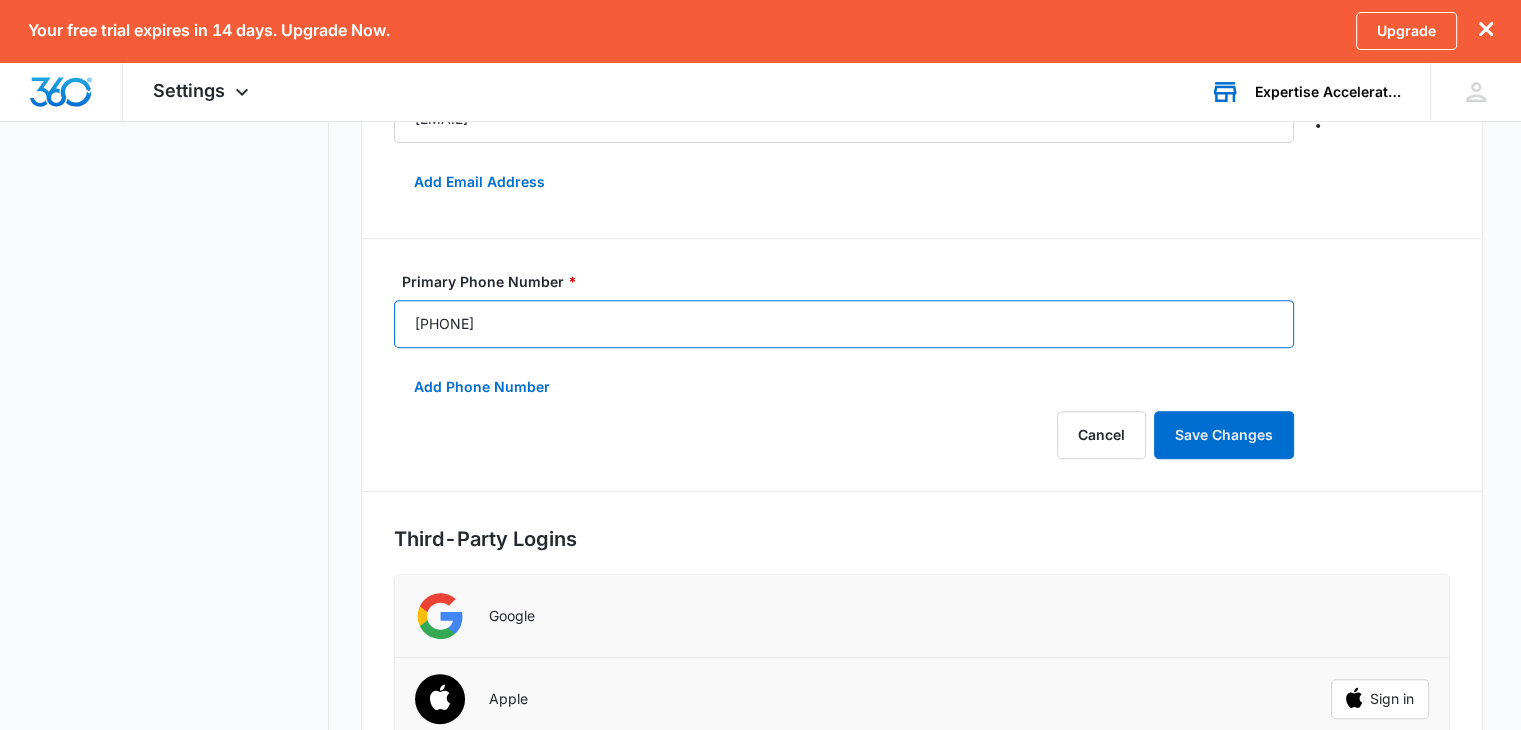 click on "([PHONE])" at bounding box center (844, 324) 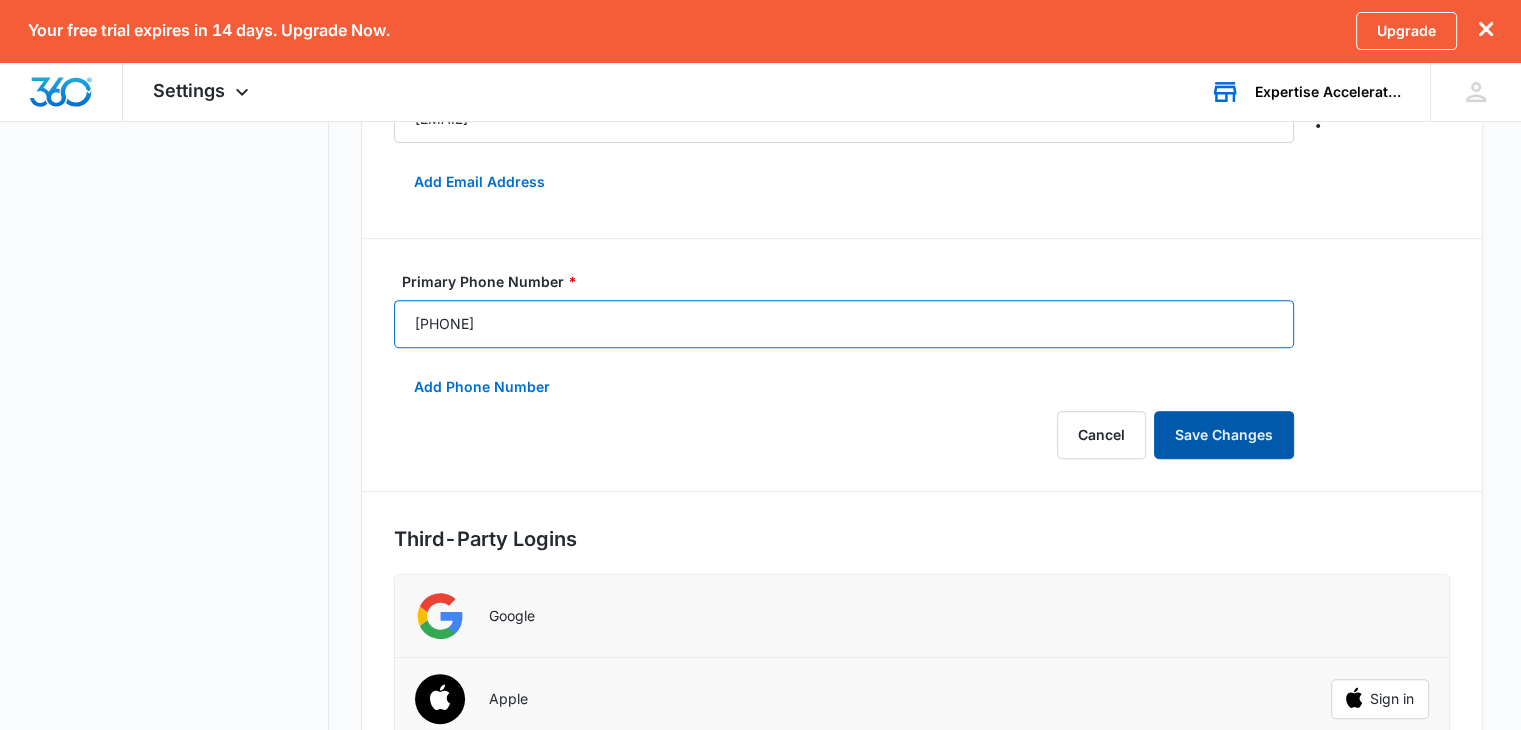 type on "([PHONE])" 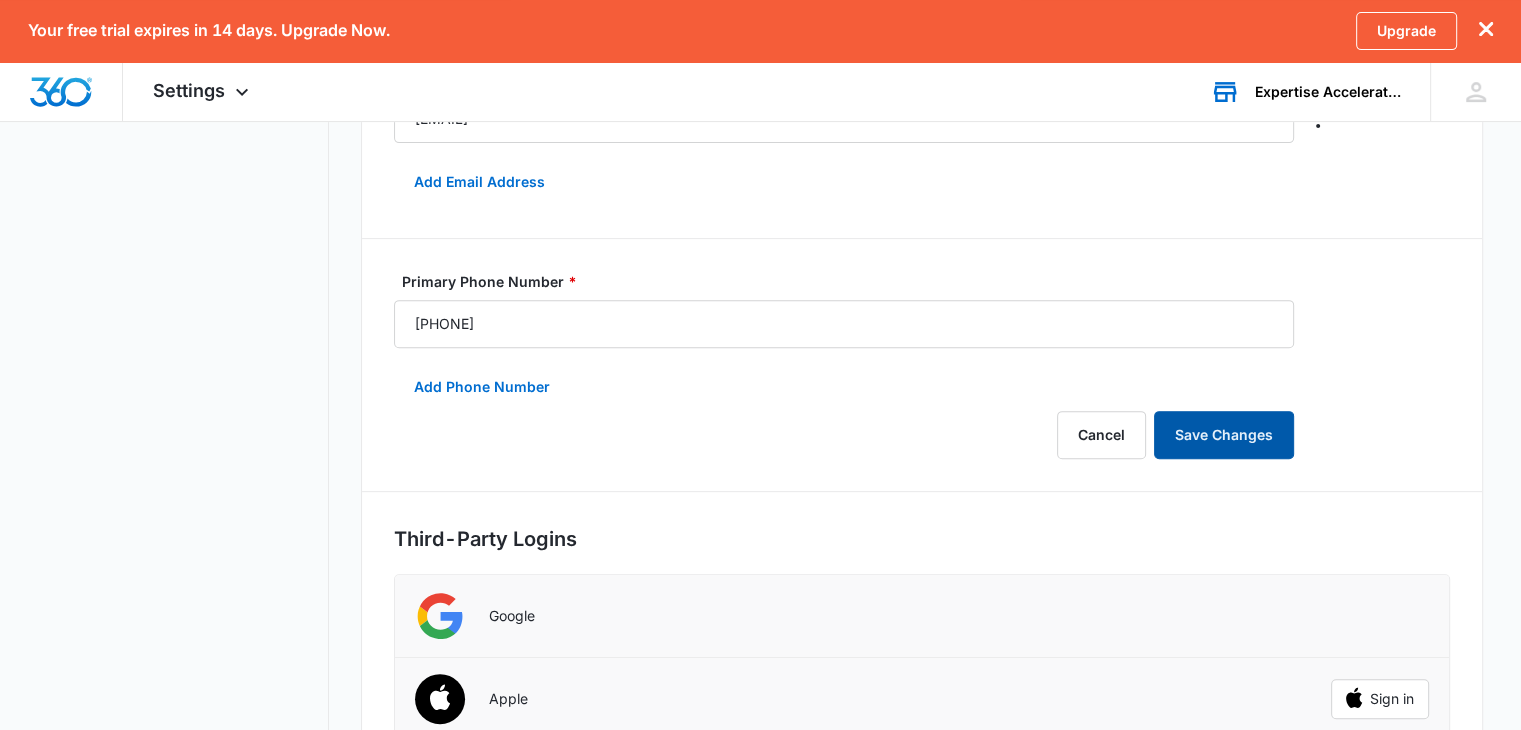 click on "Save Changes" at bounding box center [1224, -23] 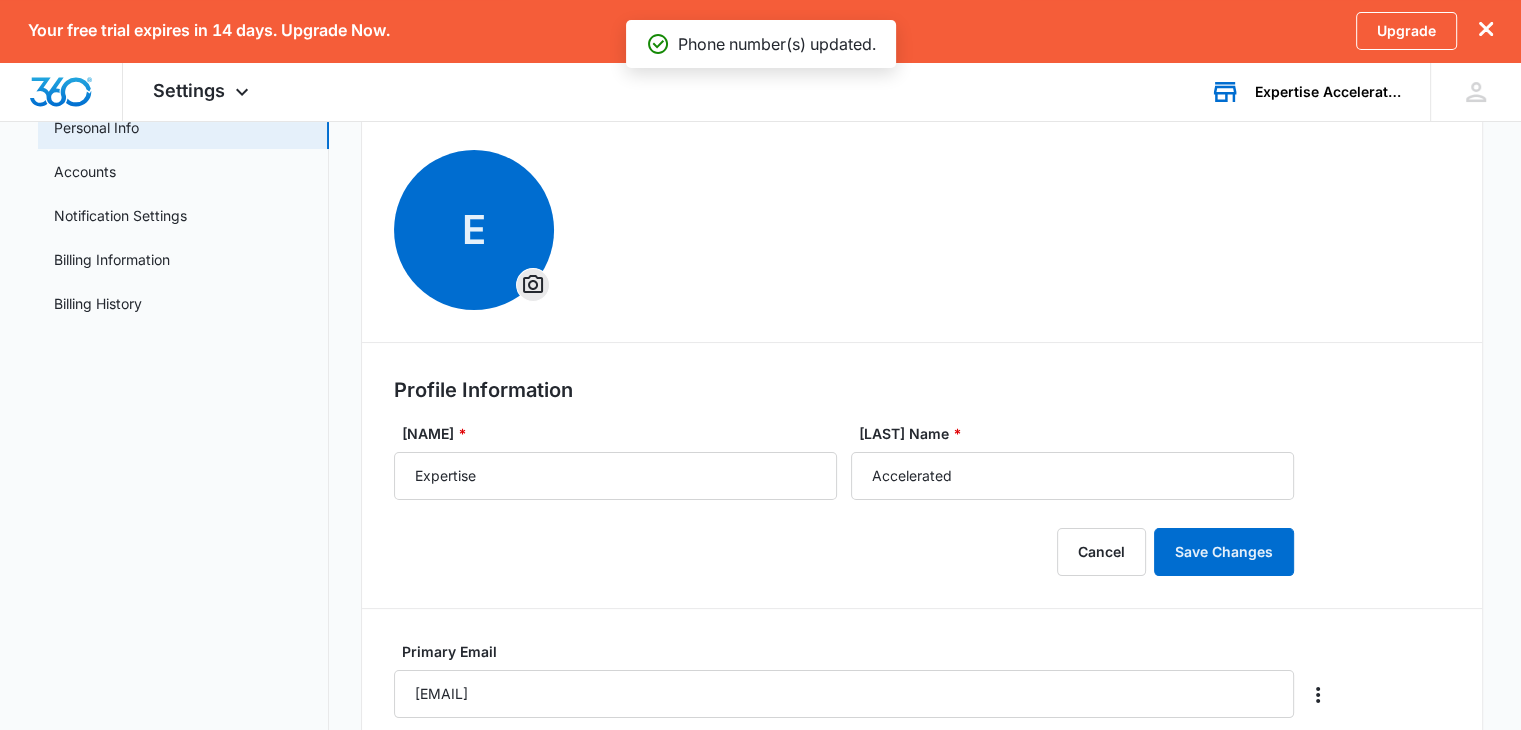 scroll, scrollTop: 0, scrollLeft: 0, axis: both 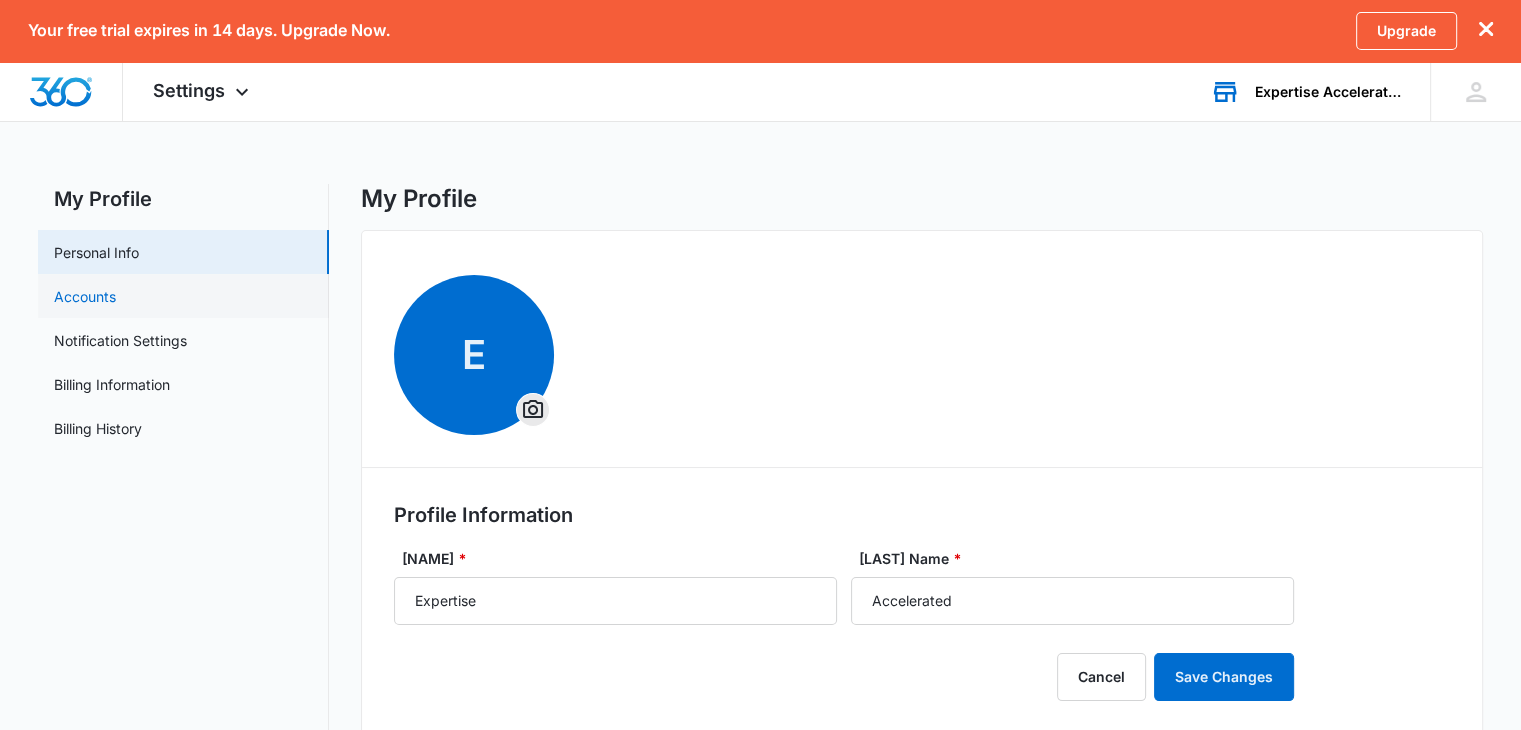 click on "Accounts" at bounding box center [85, 296] 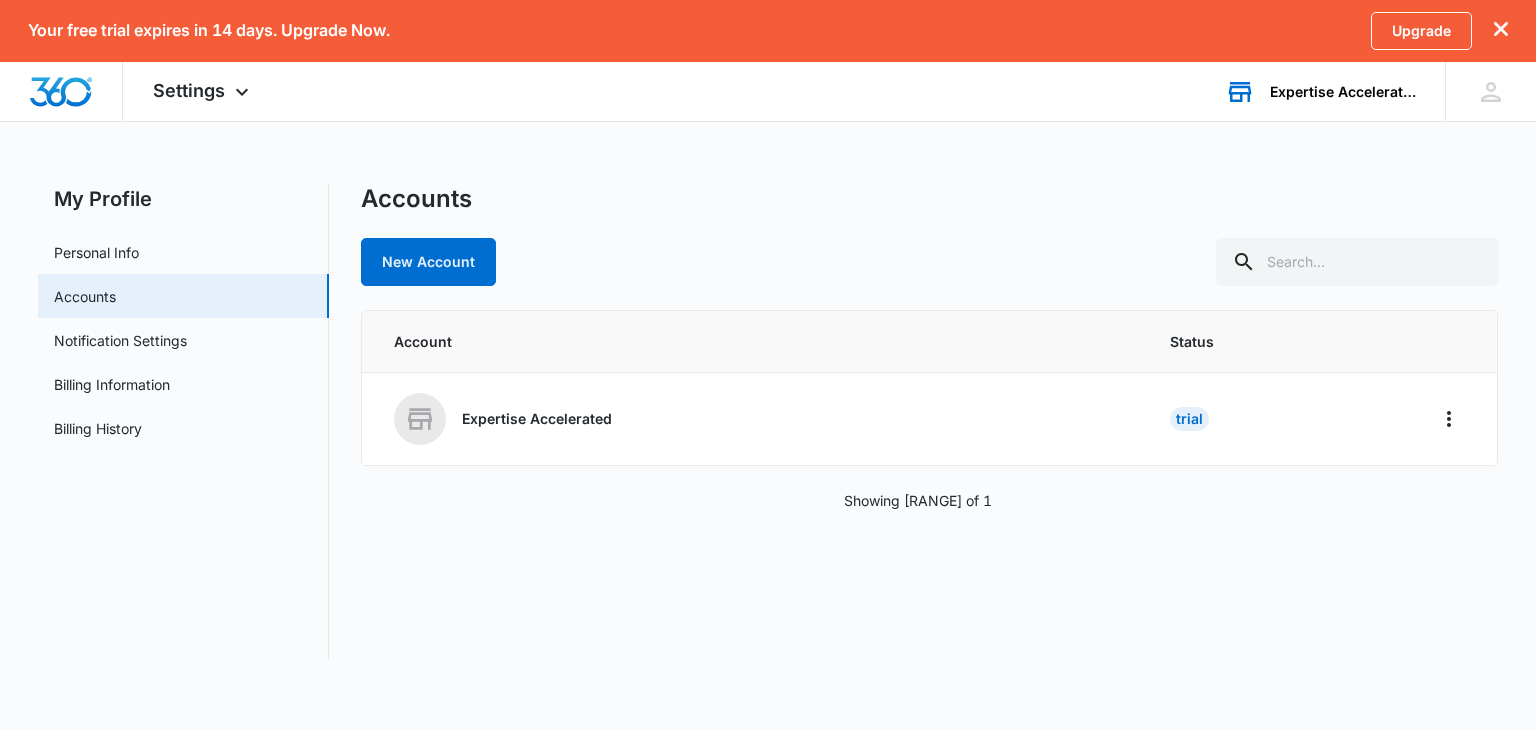 click on "Accounts New Account Account Status Expertise Accelerated Trial Showing   1-1   of   1" at bounding box center [929, 421] 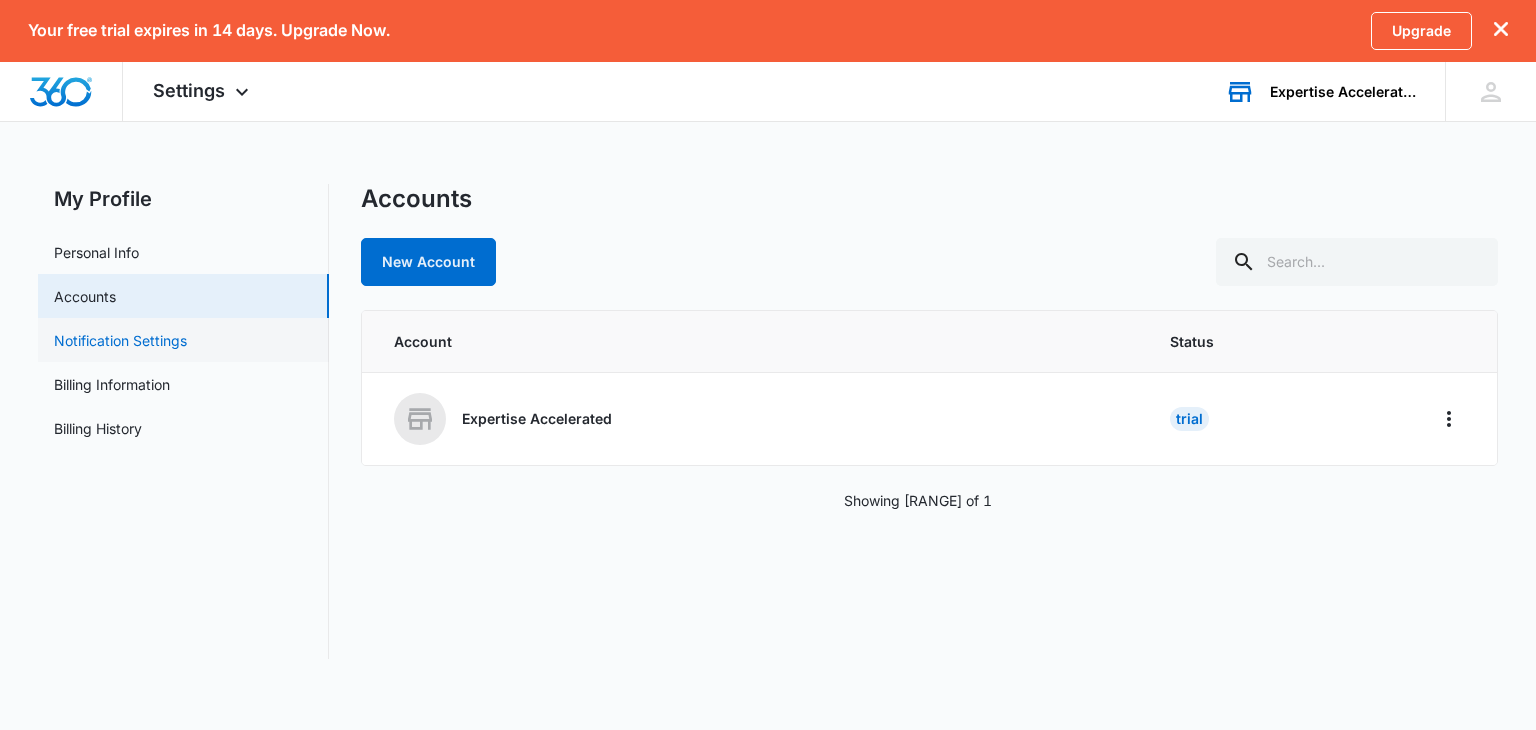 click on "Notification Settings" at bounding box center [120, 340] 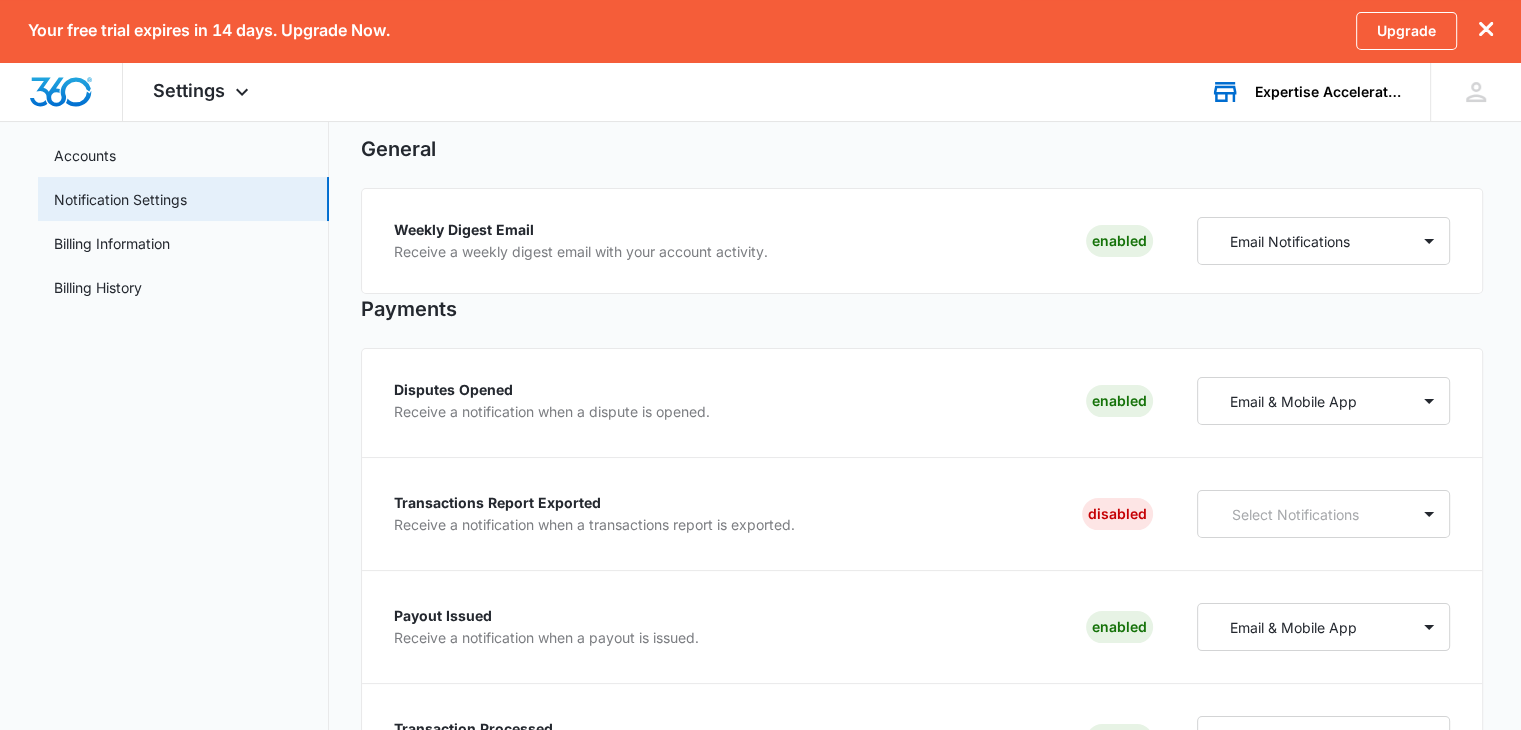 scroll, scrollTop: 0, scrollLeft: 0, axis: both 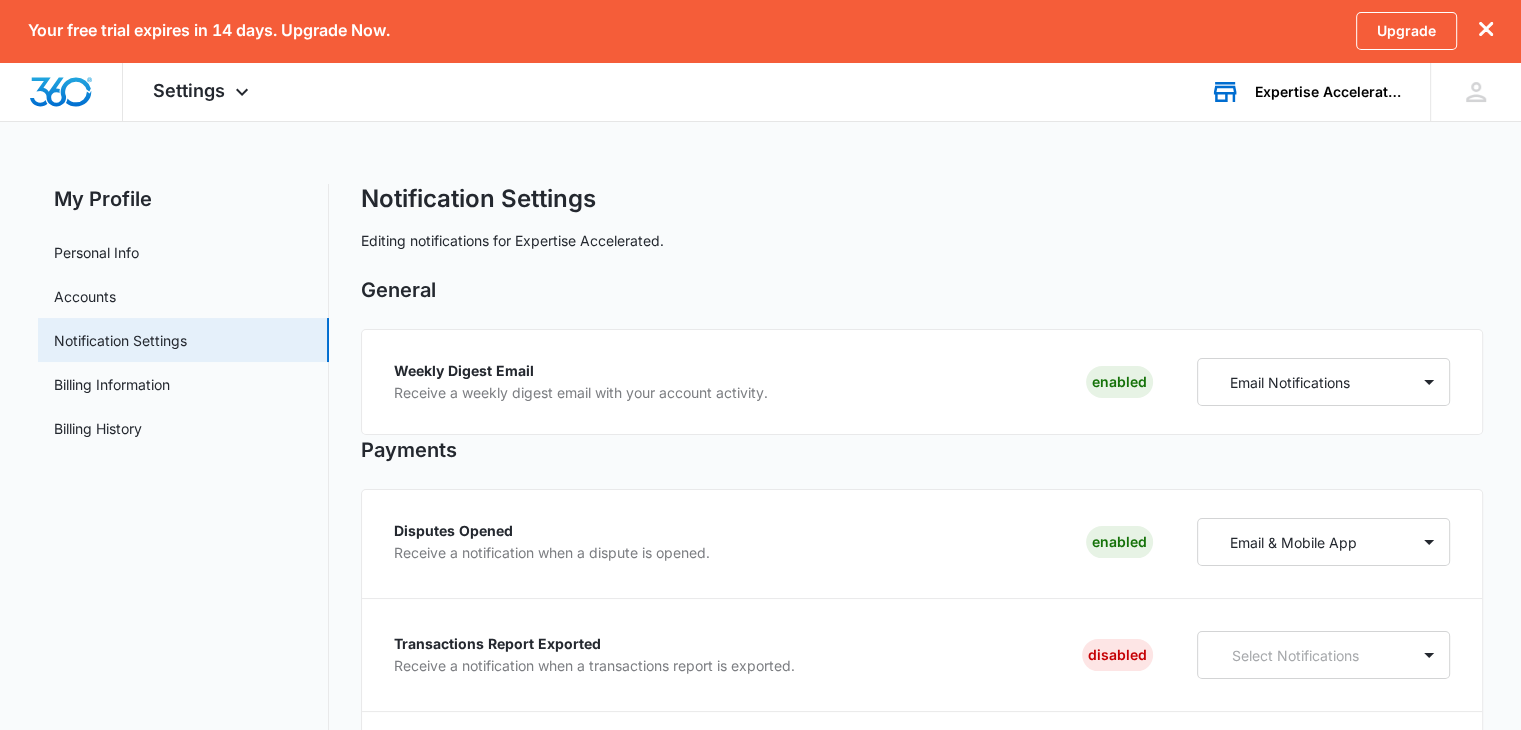 click on "Expertise Accelerated" at bounding box center [1328, 92] 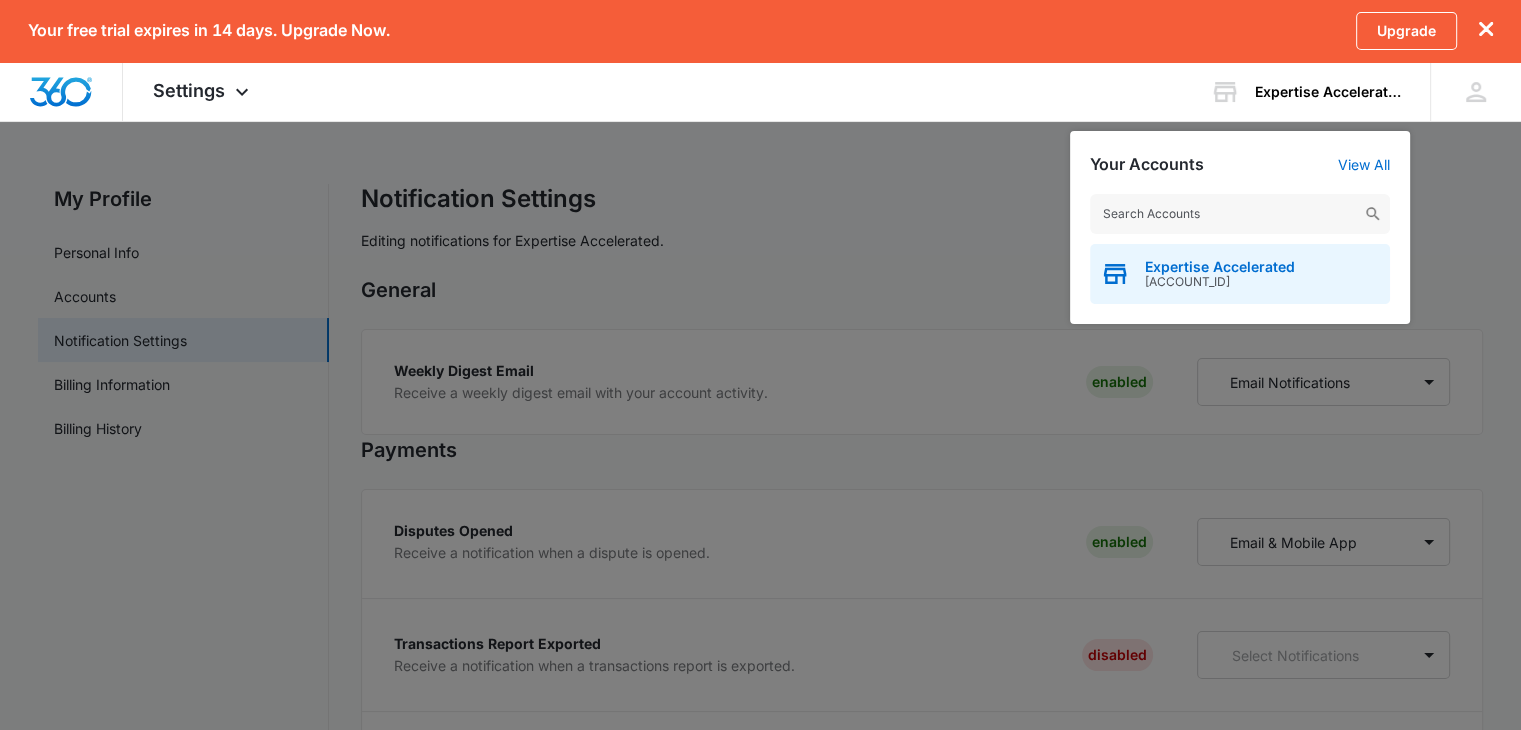 click on "Expertise Accelerated" at bounding box center (1220, 267) 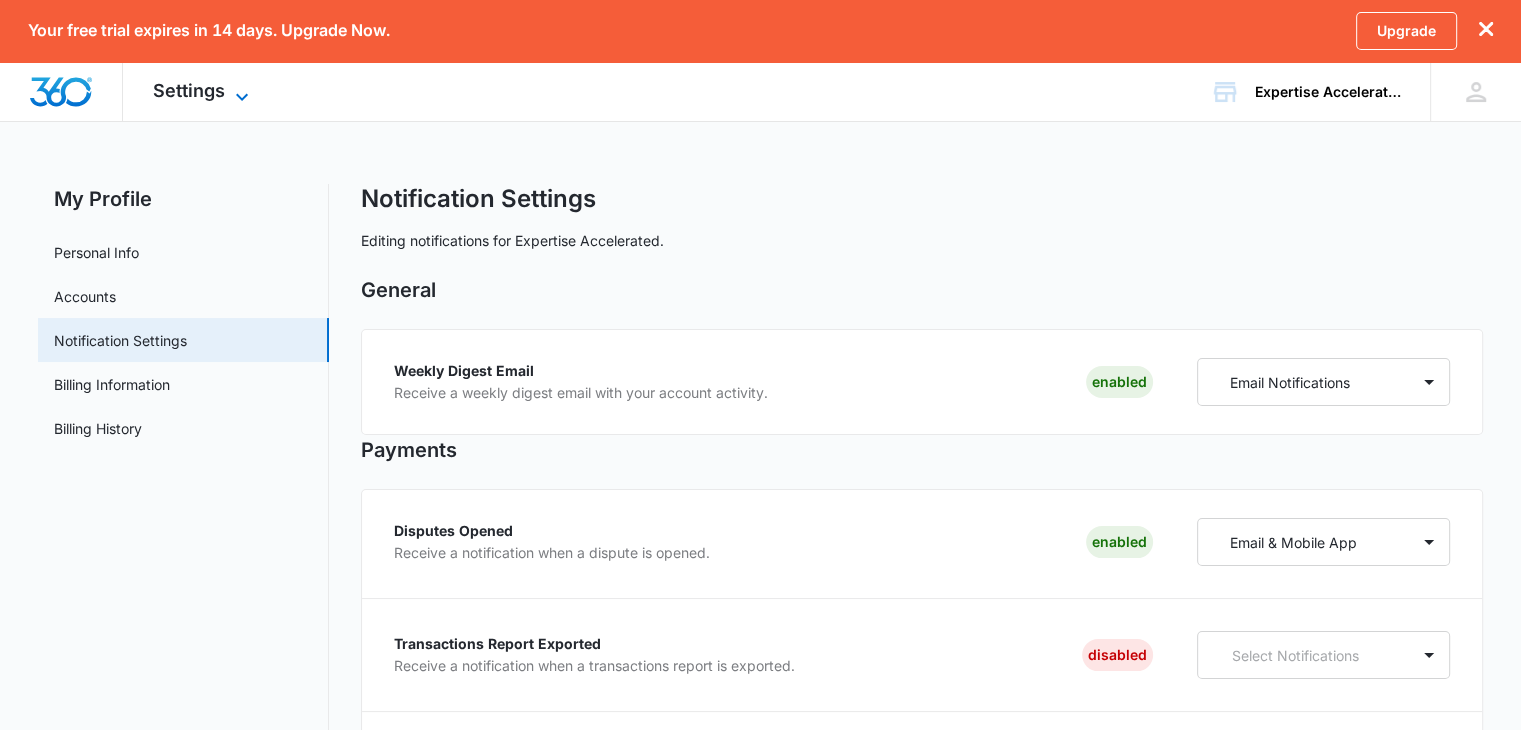 click on "Settings" at bounding box center (189, 90) 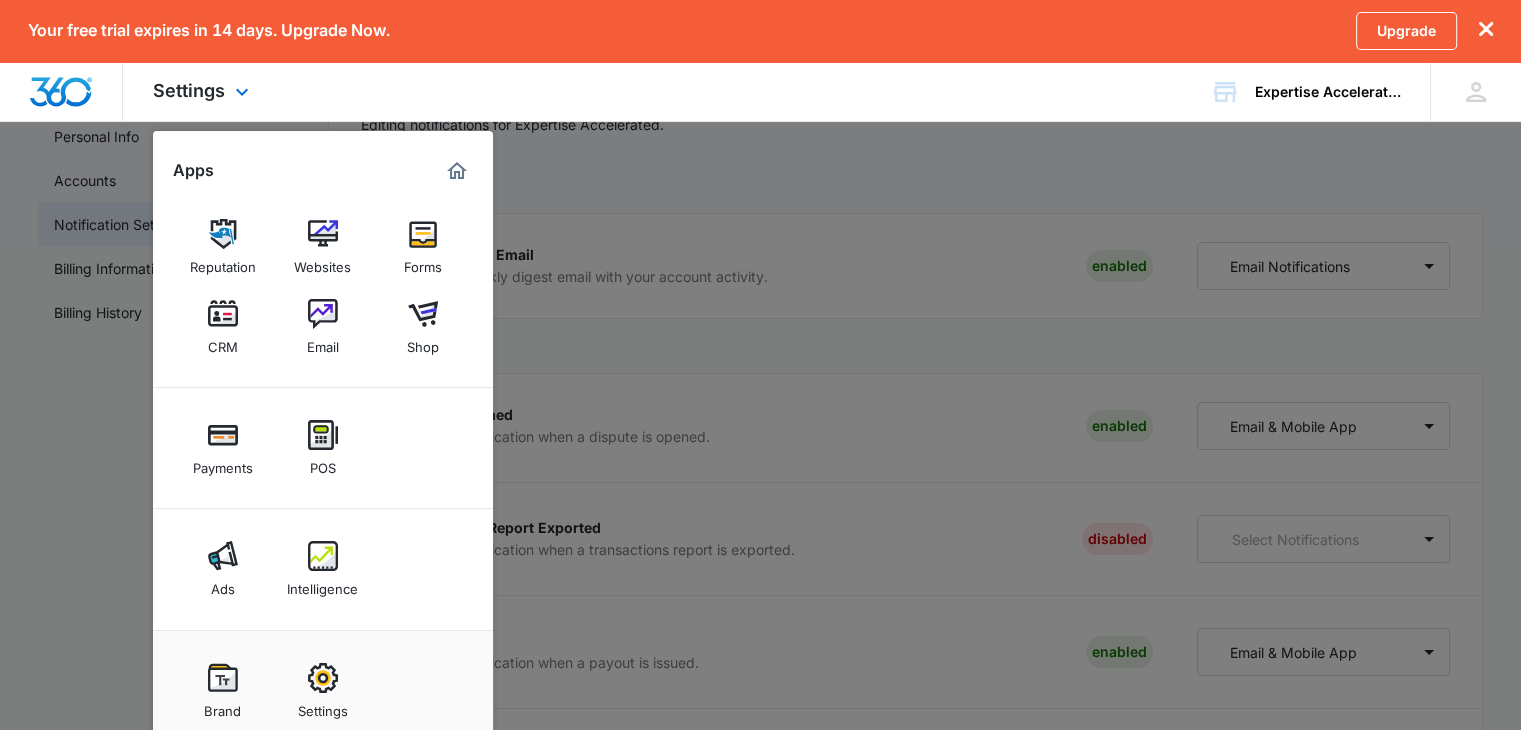 scroll, scrollTop: 0, scrollLeft: 0, axis: both 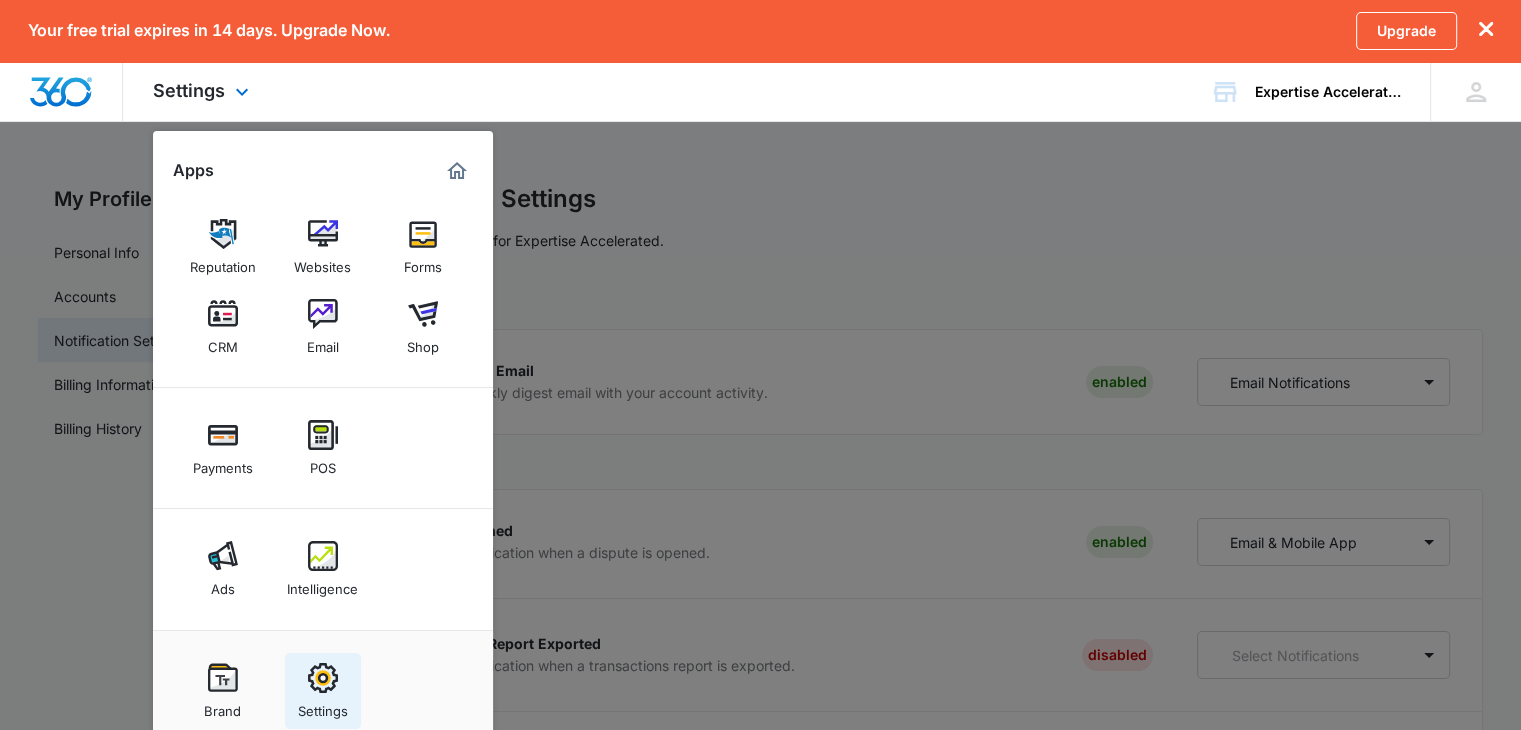 click on "Settings" at bounding box center [323, 691] 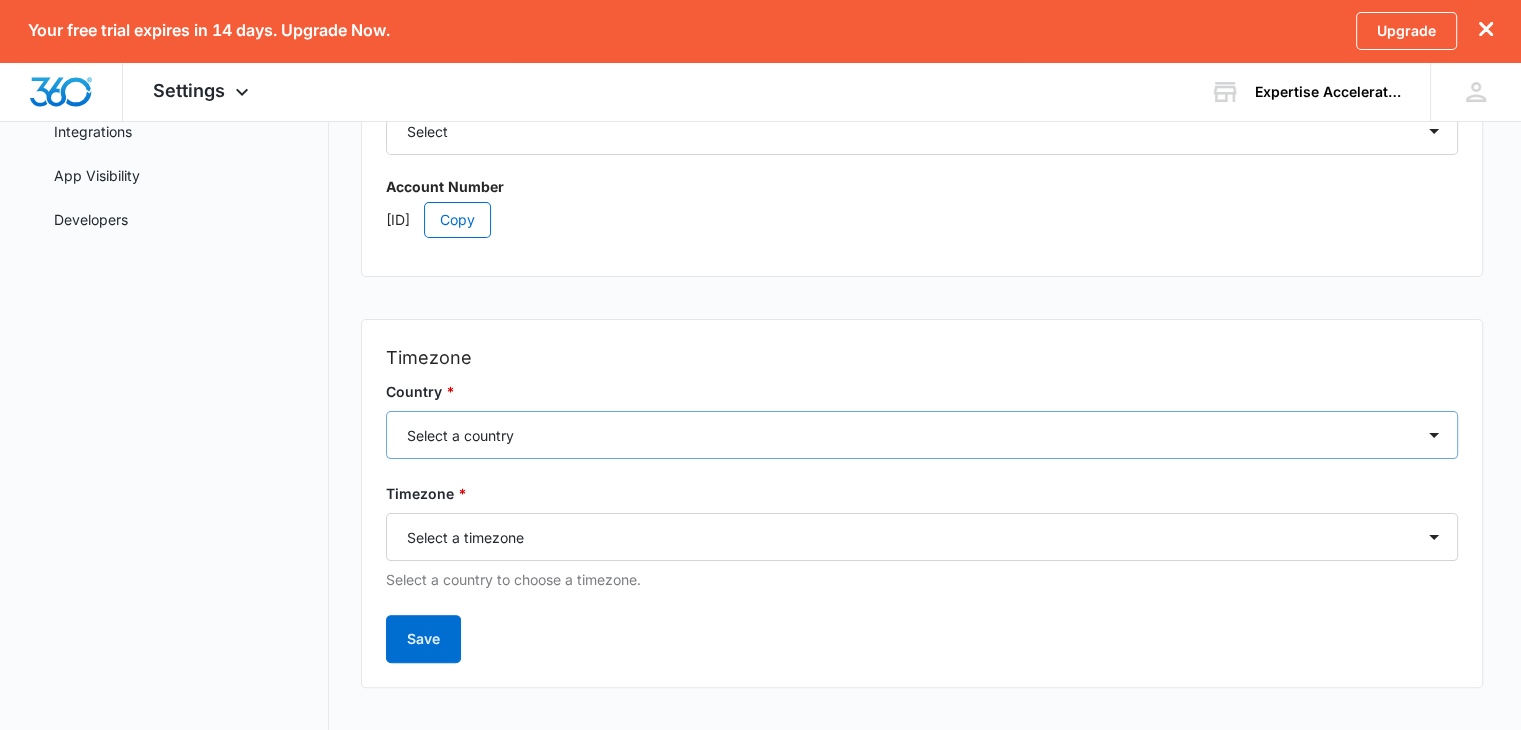 scroll, scrollTop: 364, scrollLeft: 0, axis: vertical 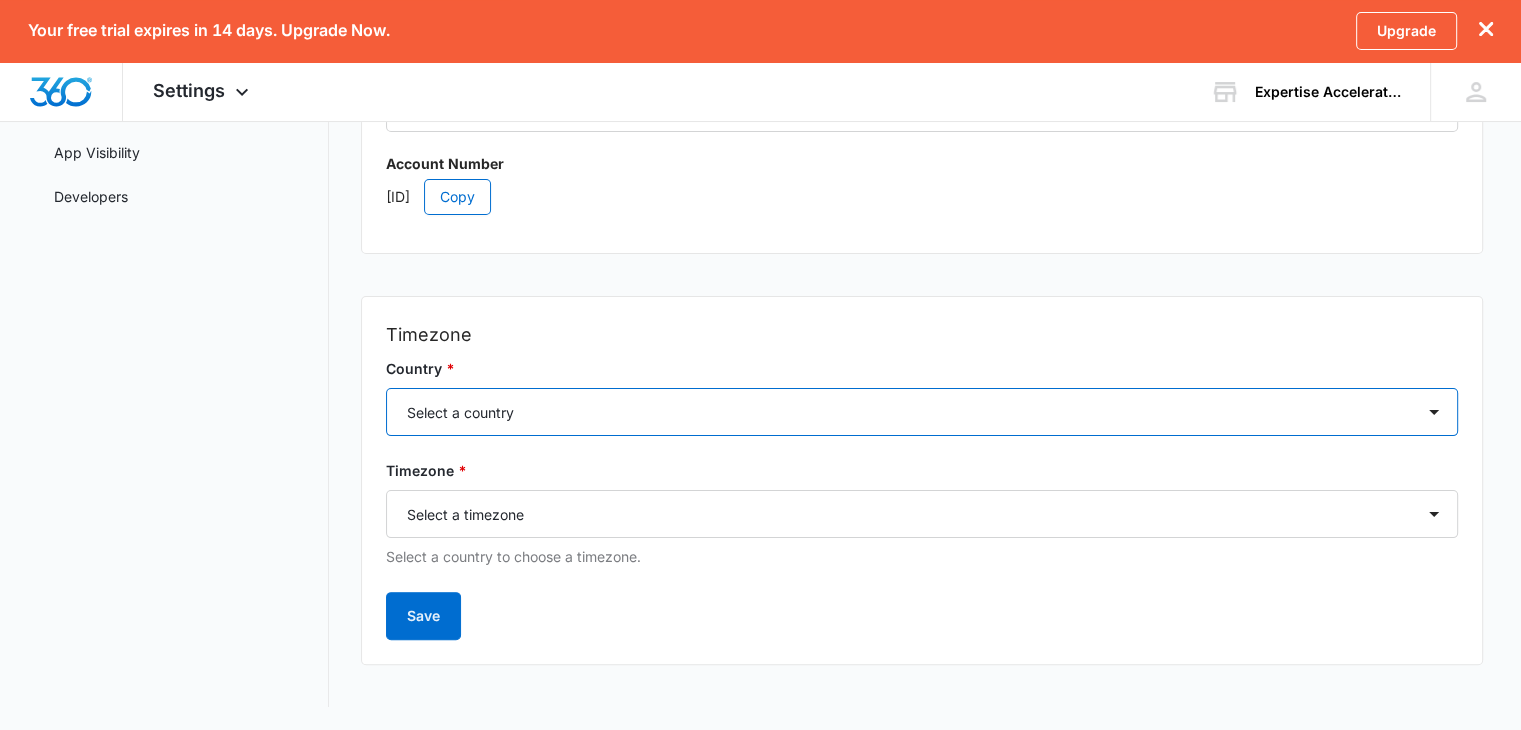 click on "Select a country Afghanistan Åland Islands Albania Algeria American Samoa Andorra Angola Anguilla Antarctica Antigua and Barbuda Argentina Armenia Aruba Australia Austria Azerbaijan Bahamas Bahrain Bangladesh Barbados Belarus Belgium Belize Benin Bermuda Bhutan Bolivia (Plurinational State of) Bonaire, Sint Eustatius and Saba Bosnia and Herzegovina Botswana Bouvet Island Brazil British Indian Ocean Territory Brunei Darussalam Bulgaria Burkina Faso Burundi Cabo Verde Cambodia Cameroon Canada Cayman Islands Central African Republic Chad Chile China Christmas Island Cocos (Keeling) Islands Colombia Comoros Congo Congo (Democratic Republic of the) Cook Islands Costa Rica Côte d'Ivoire Croatia Cuba Curaçao Cyprus Czechia Denmark Djibouti Dominica Dominican Republic Ecuador Egypt El Salvador Equatorial Guinea Eritrea Estonia Ethiopia Eswatini Falkland Islands (Malvinas) Faroe Islands Fiji Finland France French Guiana French Polynesia French Southern Territories Gabon Gambia Georgia Germany Ghana Gibraltar Greece" at bounding box center (922, 412) 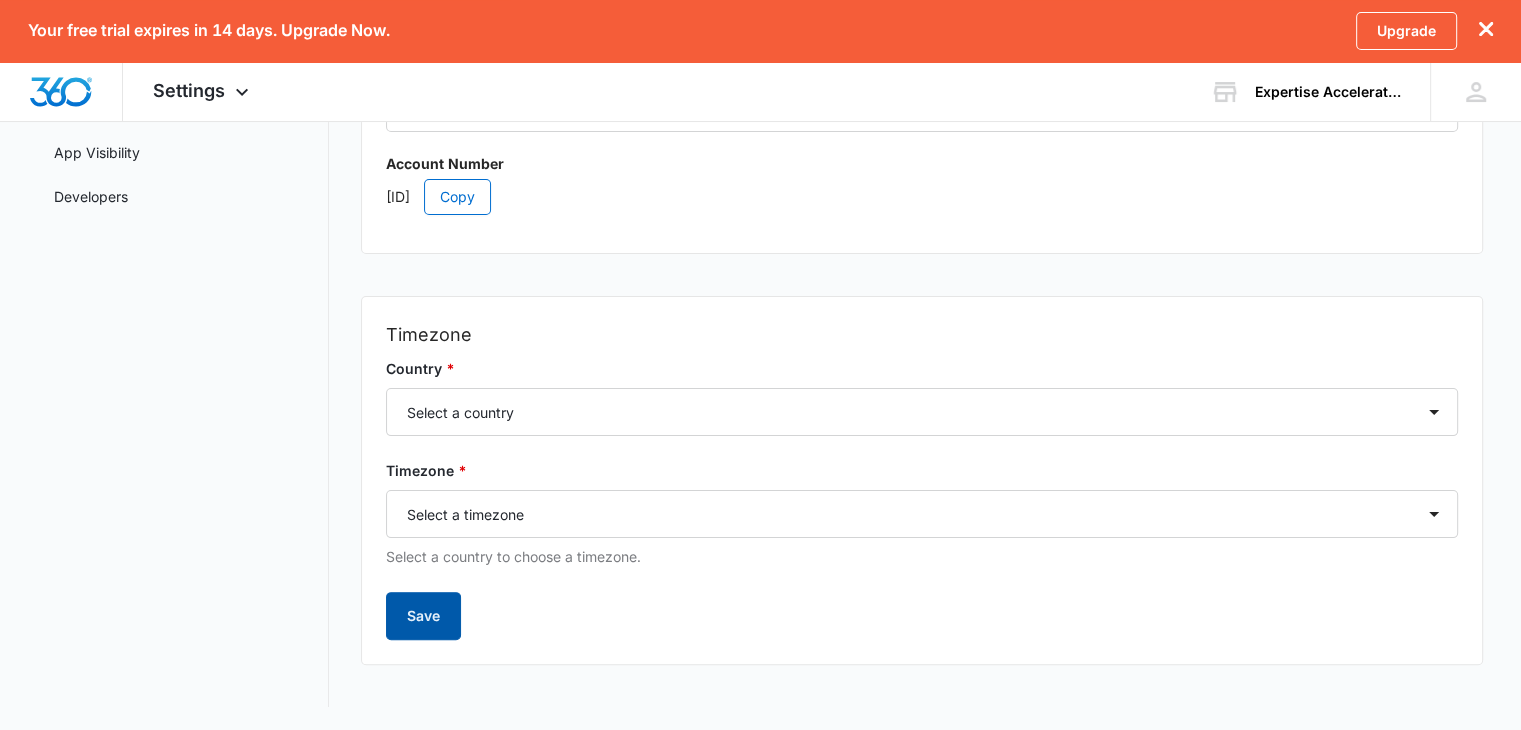 click on "Save" at bounding box center (423, 616) 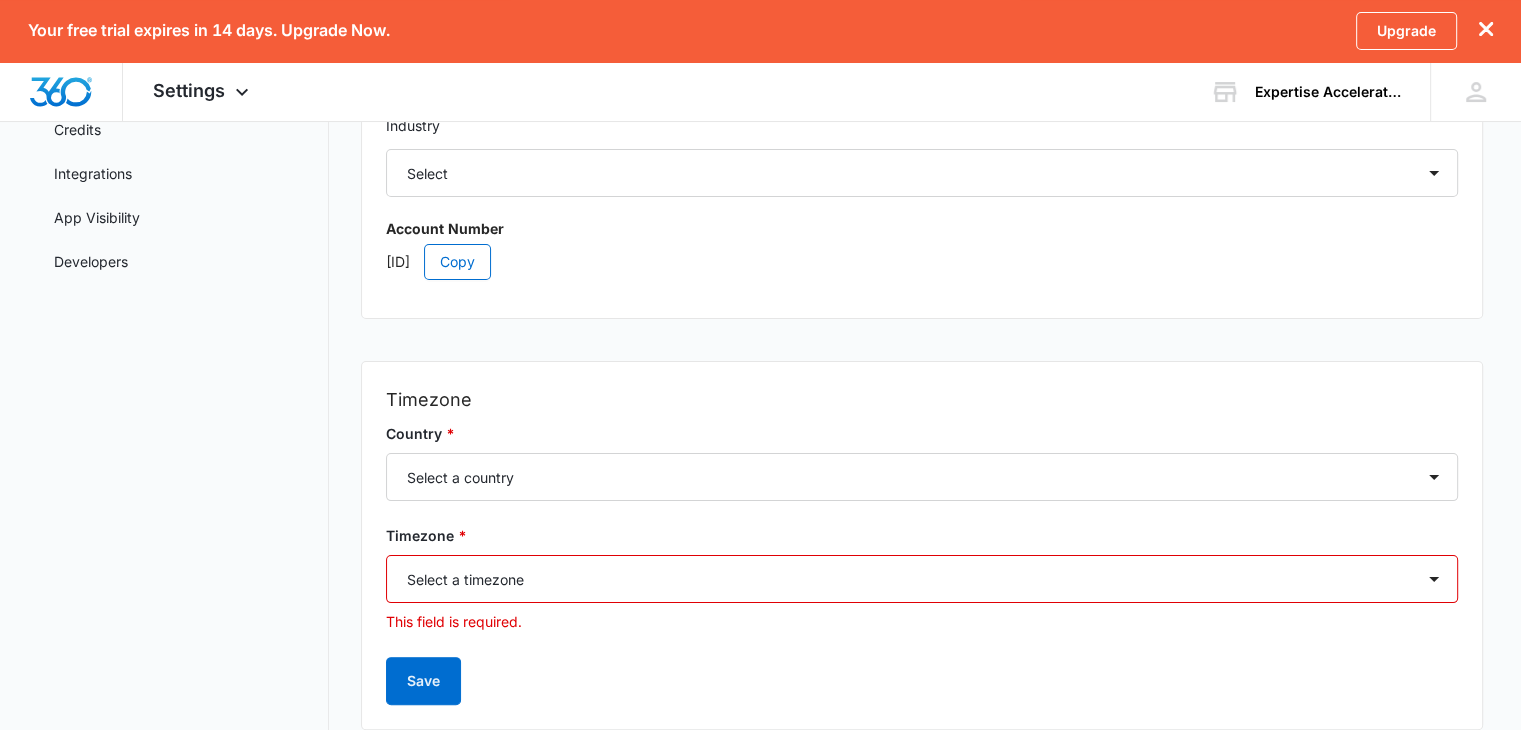 scroll, scrollTop: 0, scrollLeft: 0, axis: both 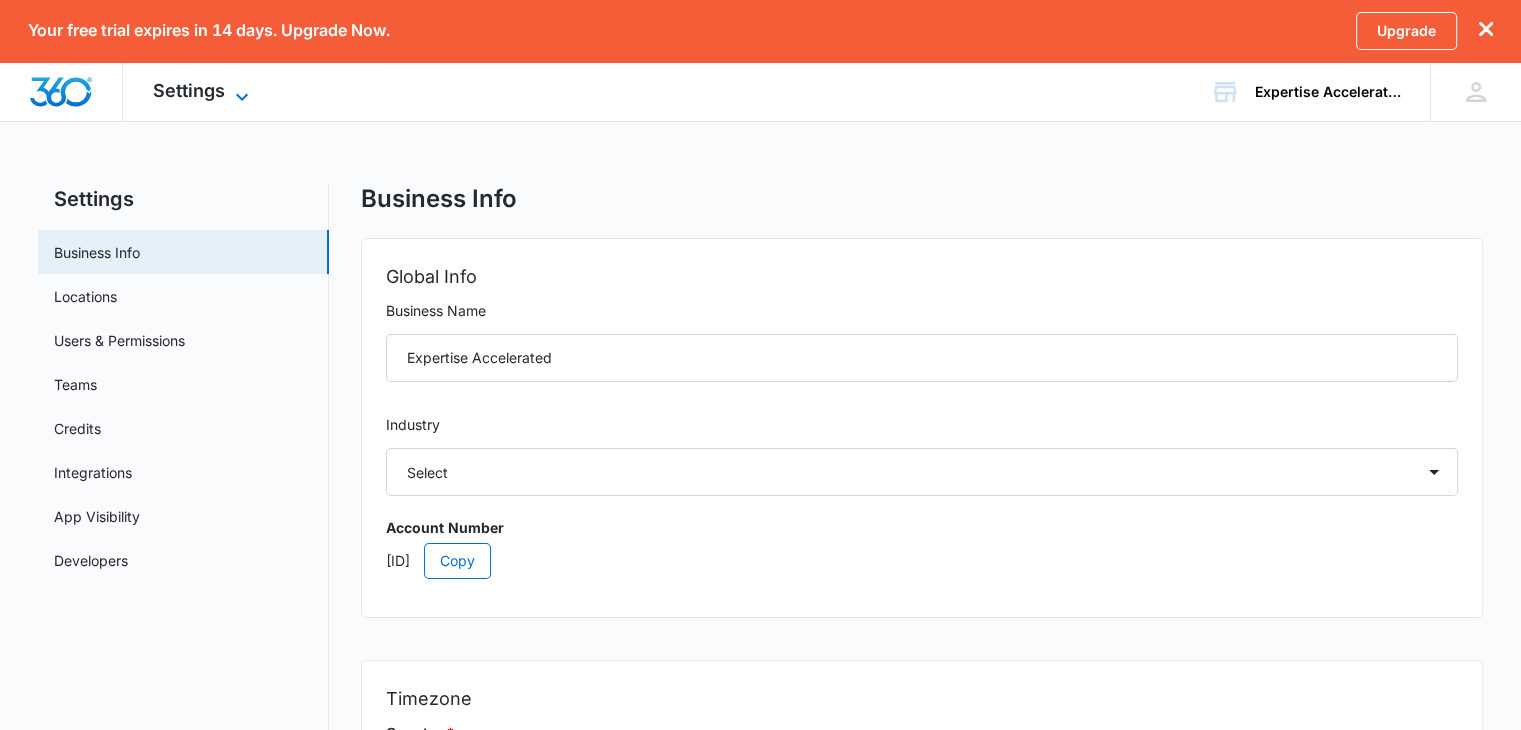 click on "Settings" at bounding box center [189, 90] 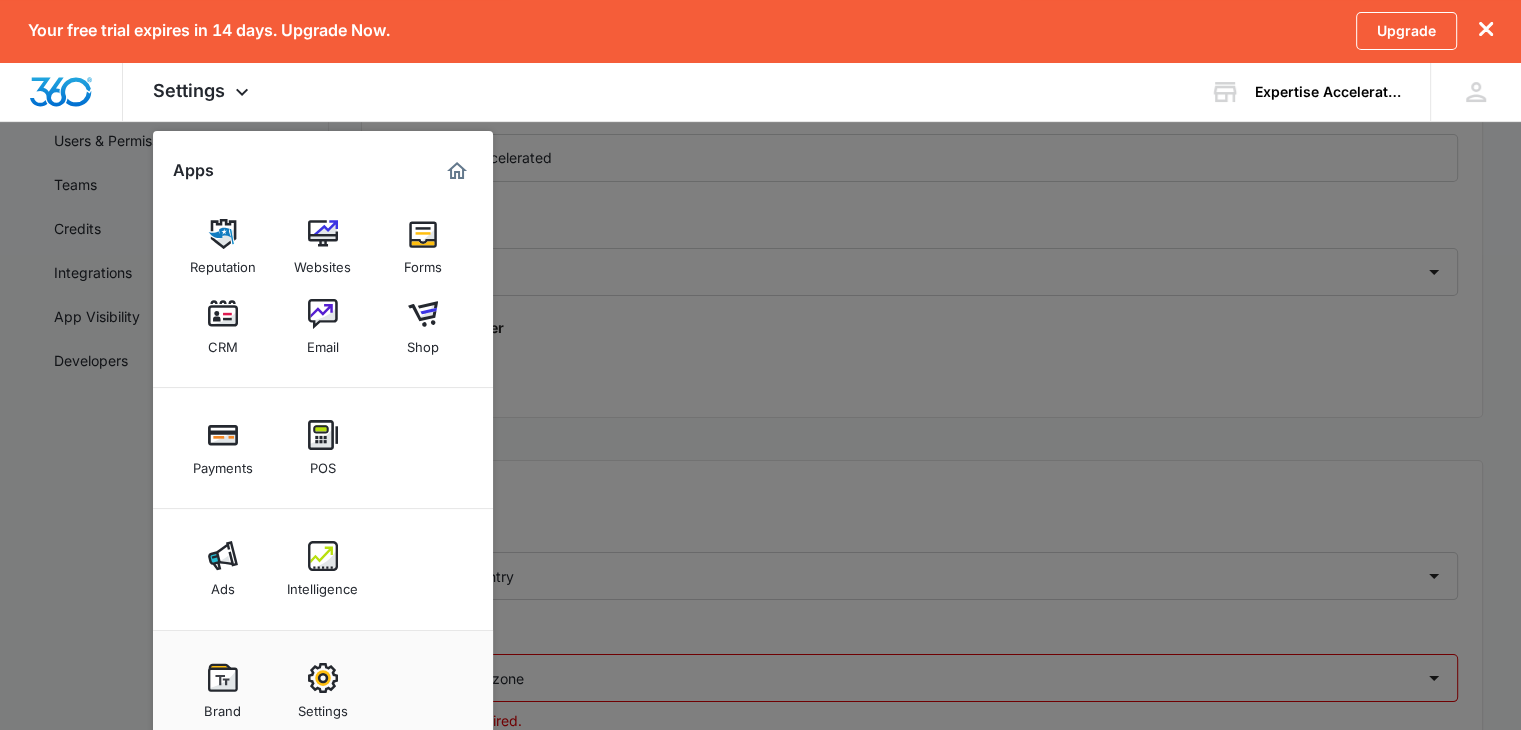 scroll, scrollTop: 100, scrollLeft: 0, axis: vertical 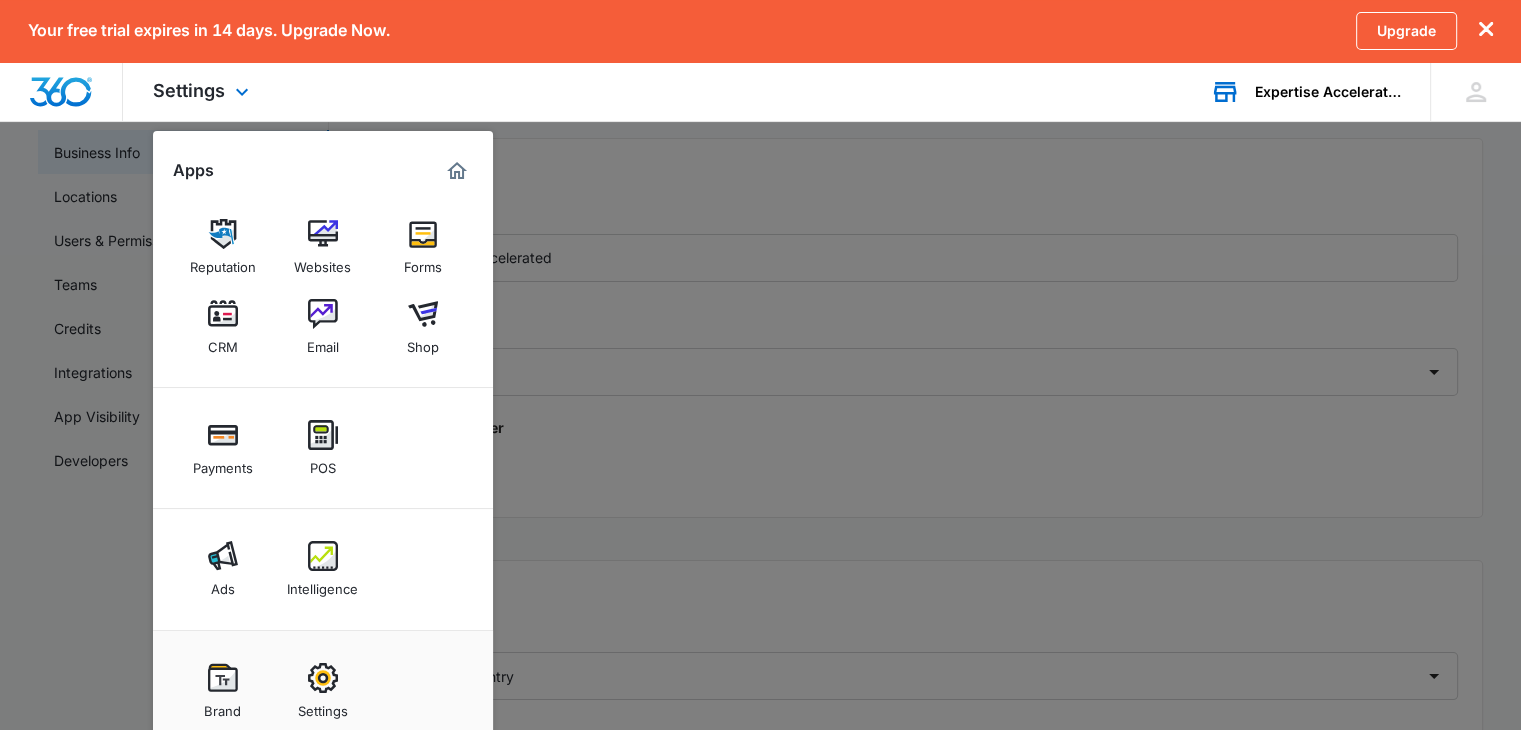 click on "Expertise Accelerated" at bounding box center (1328, 92) 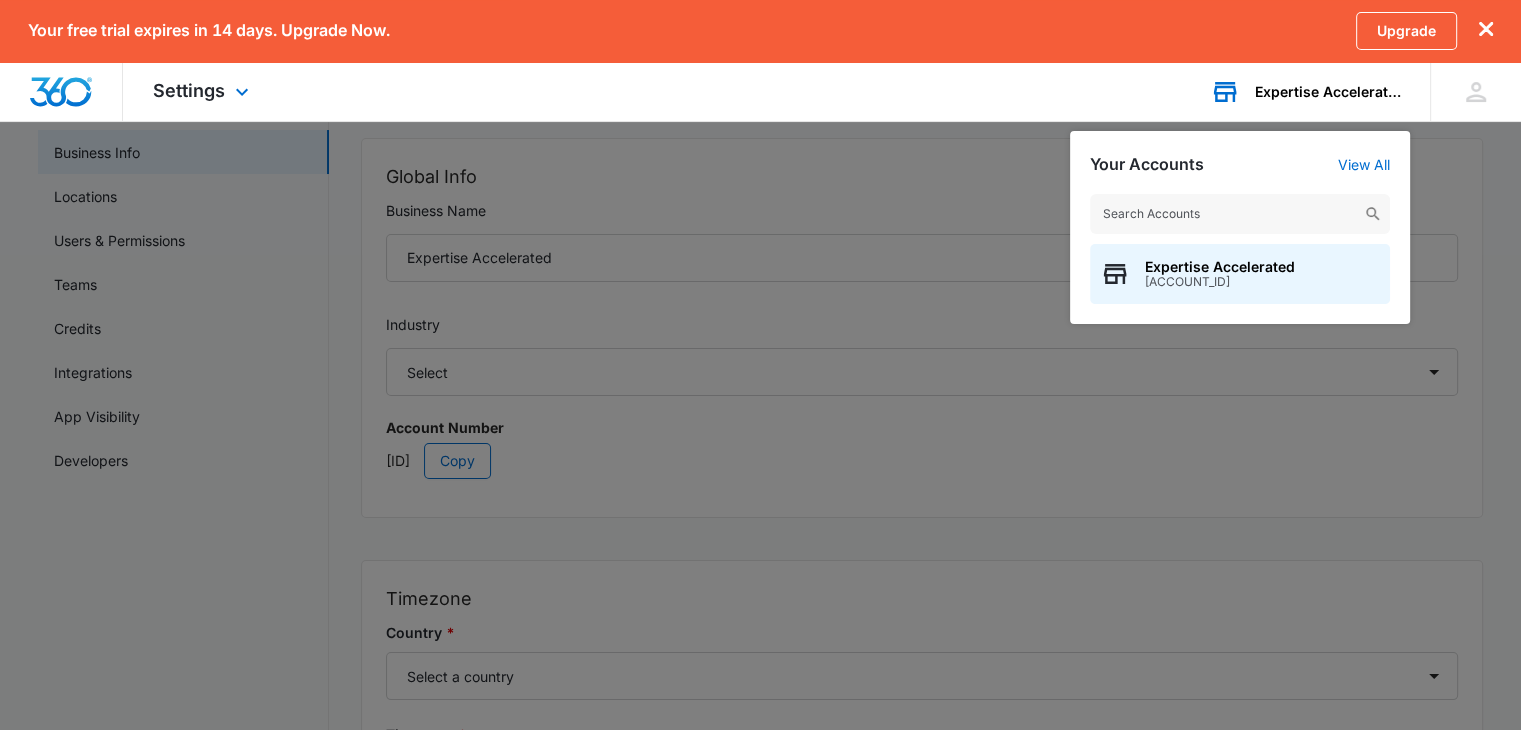 click at bounding box center [1225, 93] 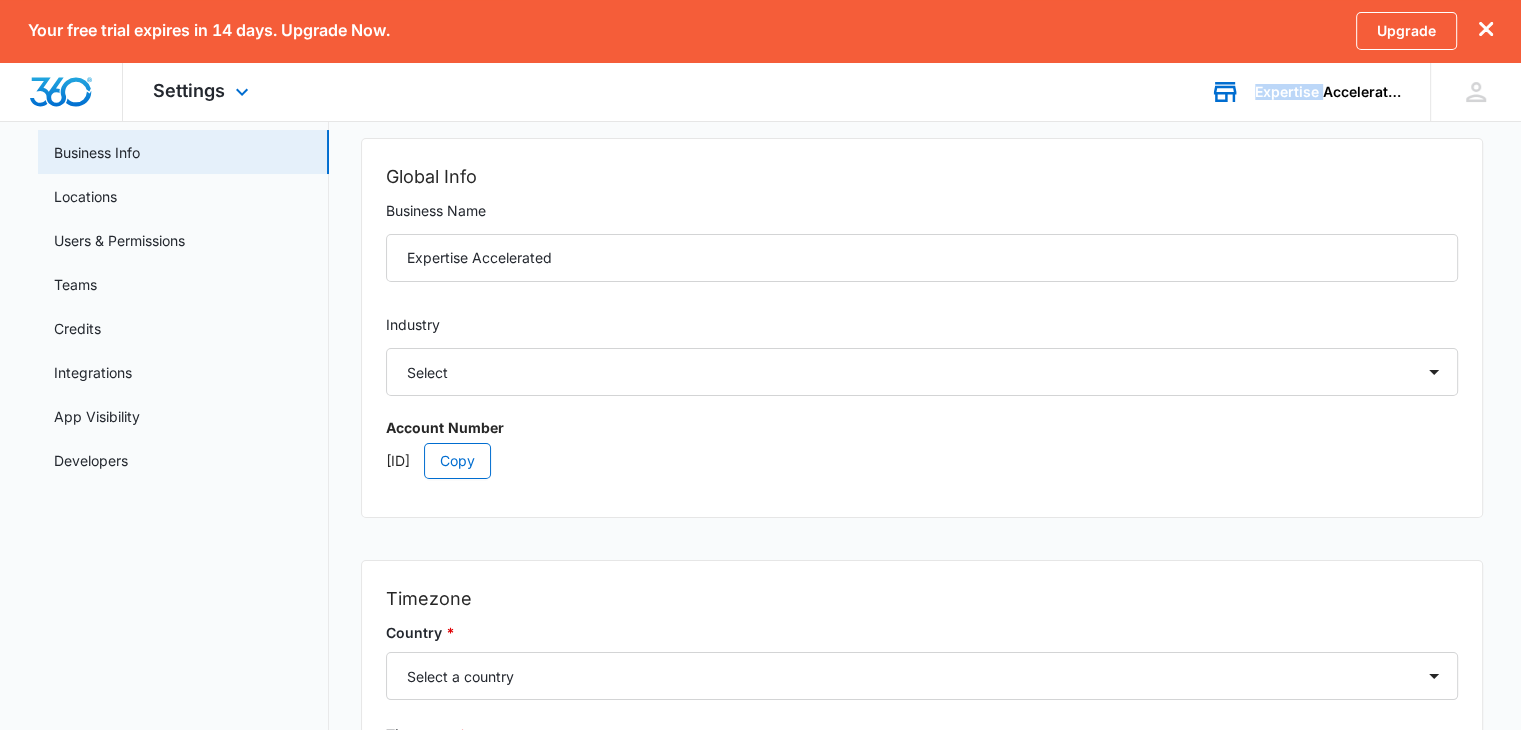 click at bounding box center (1225, 93) 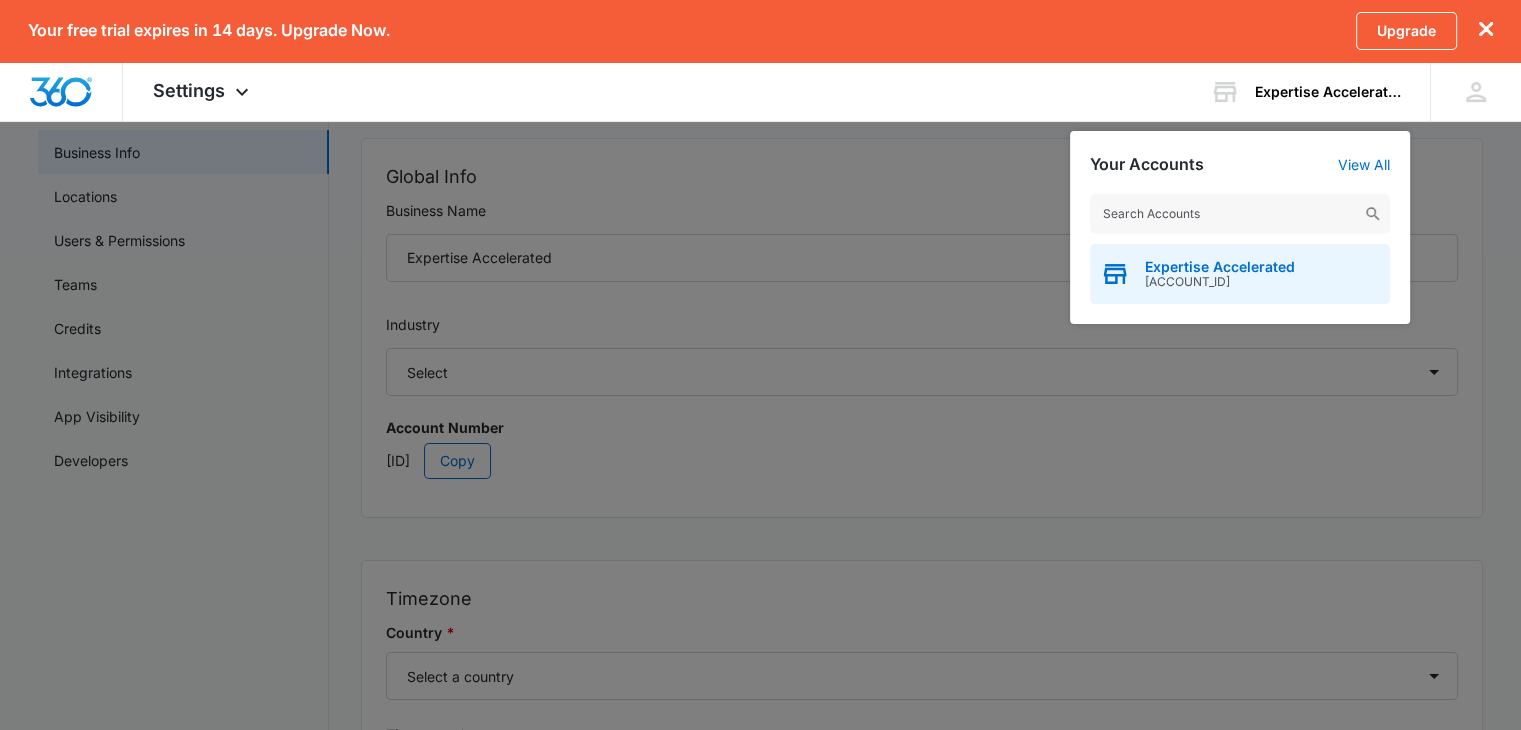 click on "Expertise Accelerated" at bounding box center [1220, 267] 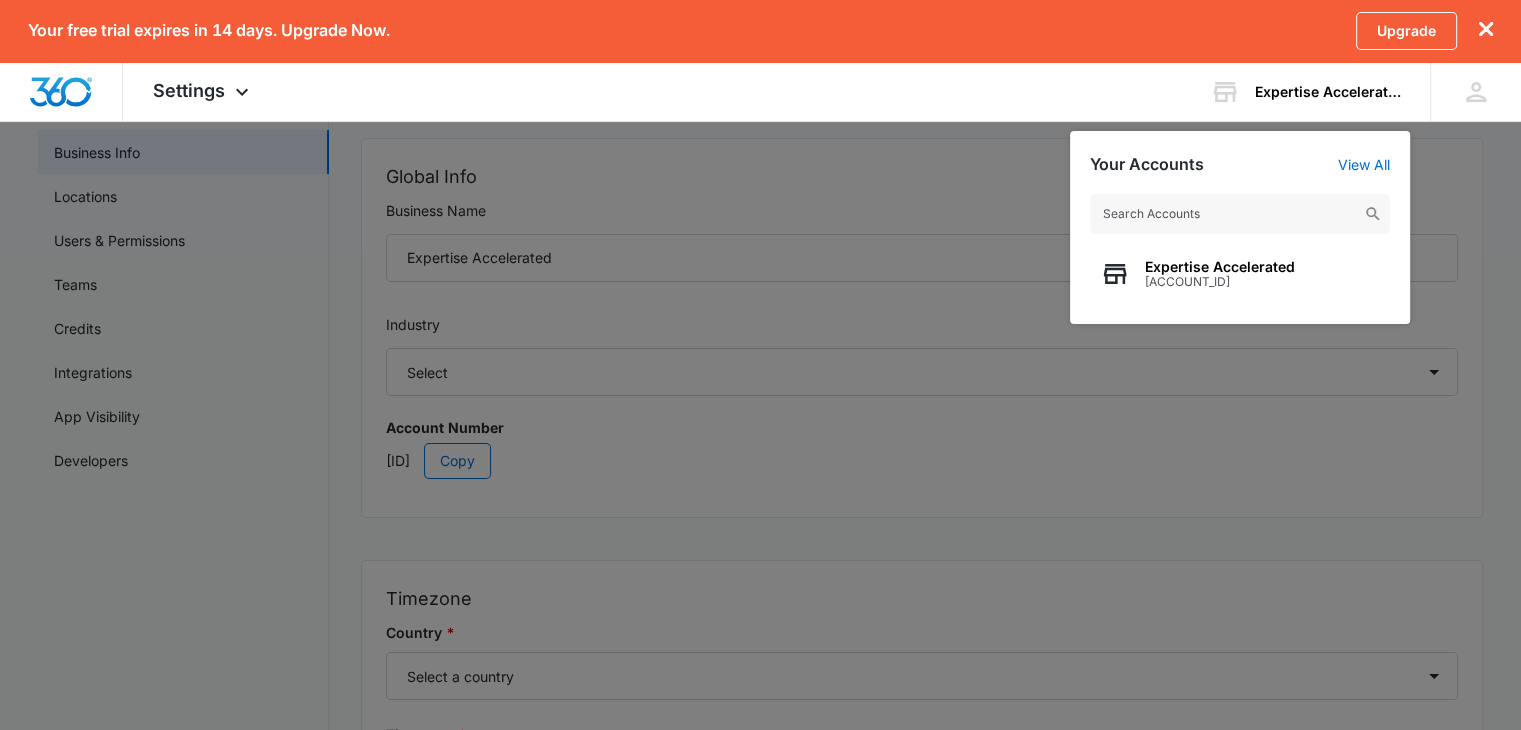 click on "Your free trial expires in 14 days. Upgrade Now. Upgrade Settings Apps Reputation Websites Forms CRM Email Shop Payments POS Ads Intelligence Brand Settings Expertise Accelerated Your Accounts View All Expertise Accelerated M333880 EA Expertise  Accelerated eaccelerated.analytics@gmail.com My Profile Notifications Support Logout Terms & Conditions   •   Privacy Policy Settings Business Info Locations Users & Permissions Teams Credits Integrations App Visibility Developers Business Info Global Info Business Name Expertise Accelerated Industry   Select Accounting / CPA Assisted Living Attorney / Law Firm Auto Repair Carpet Cleaning Child Care Child Care With Education Chiropractor Consultant Contractor Creative Dance Studio Dentist eCommerce Store Electrician Event Planner Financial Fitness / Trainer / Gym Flooring Contractor / Store Franchise Garage Door Contractor Higher Education House Cleaning HVAC Contractor Insurance Landscaping Lawn Care Marketing Agency Med Spa Medical Moving Company Other Roofing" at bounding box center (760, 447) 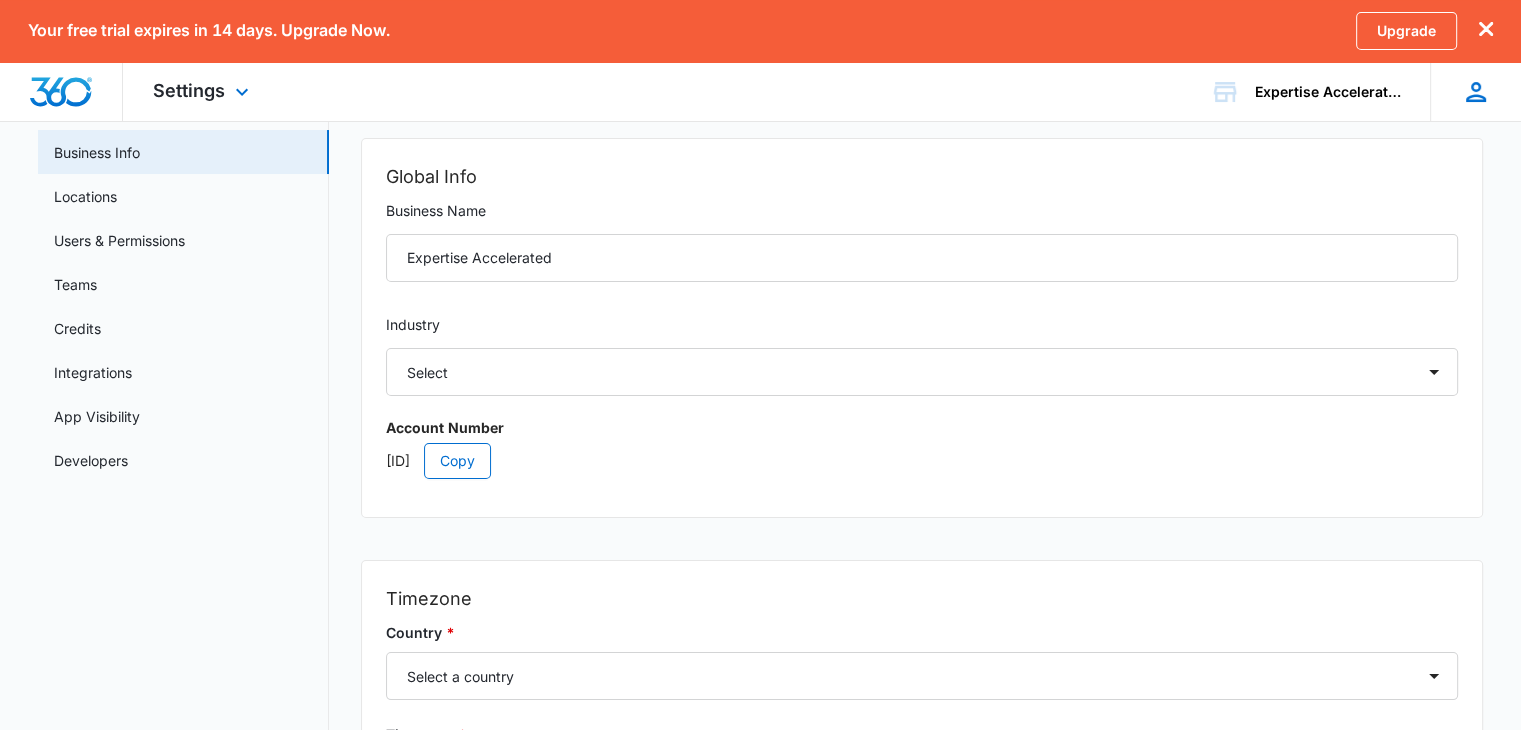 click at bounding box center [1476, 92] 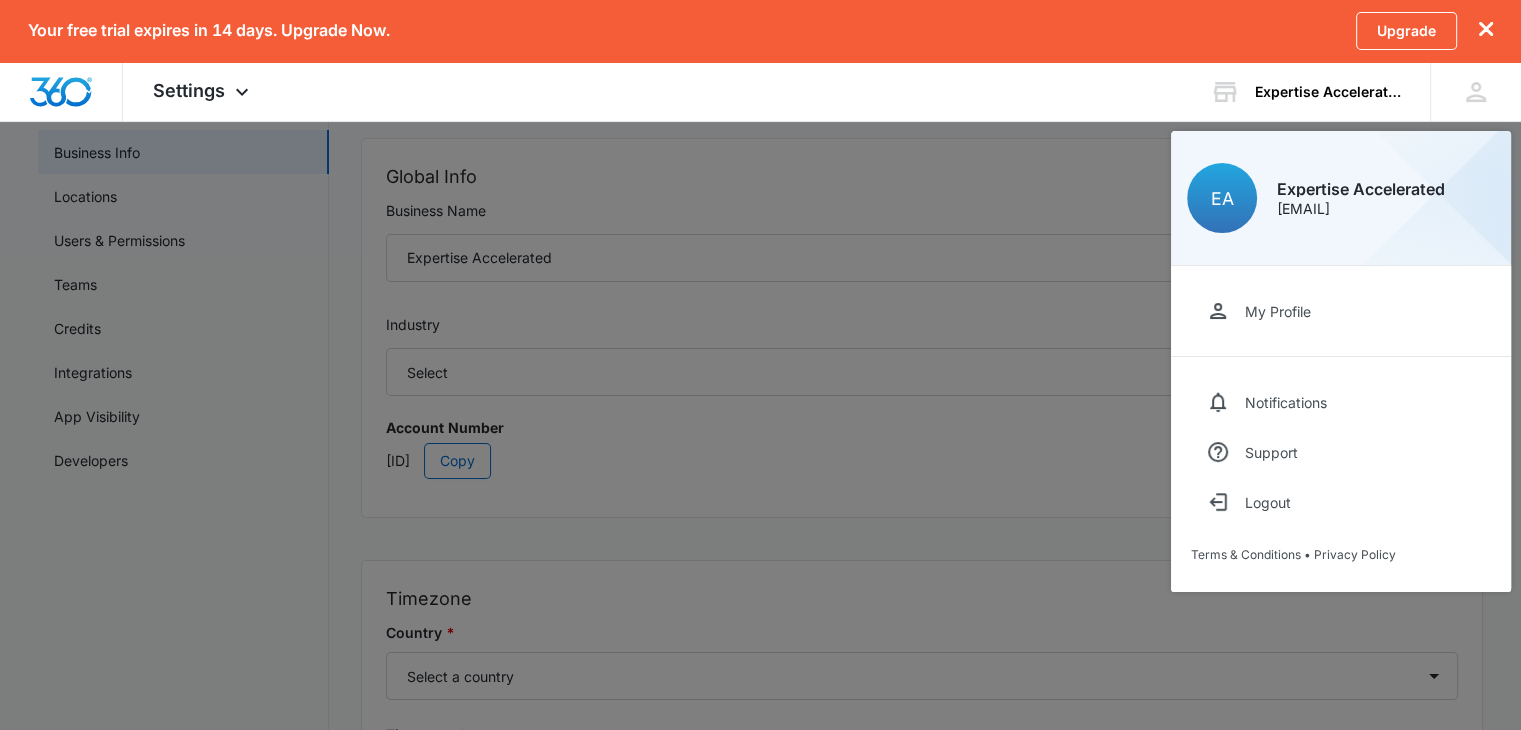 click on "My Profile" at bounding box center [1341, 311] 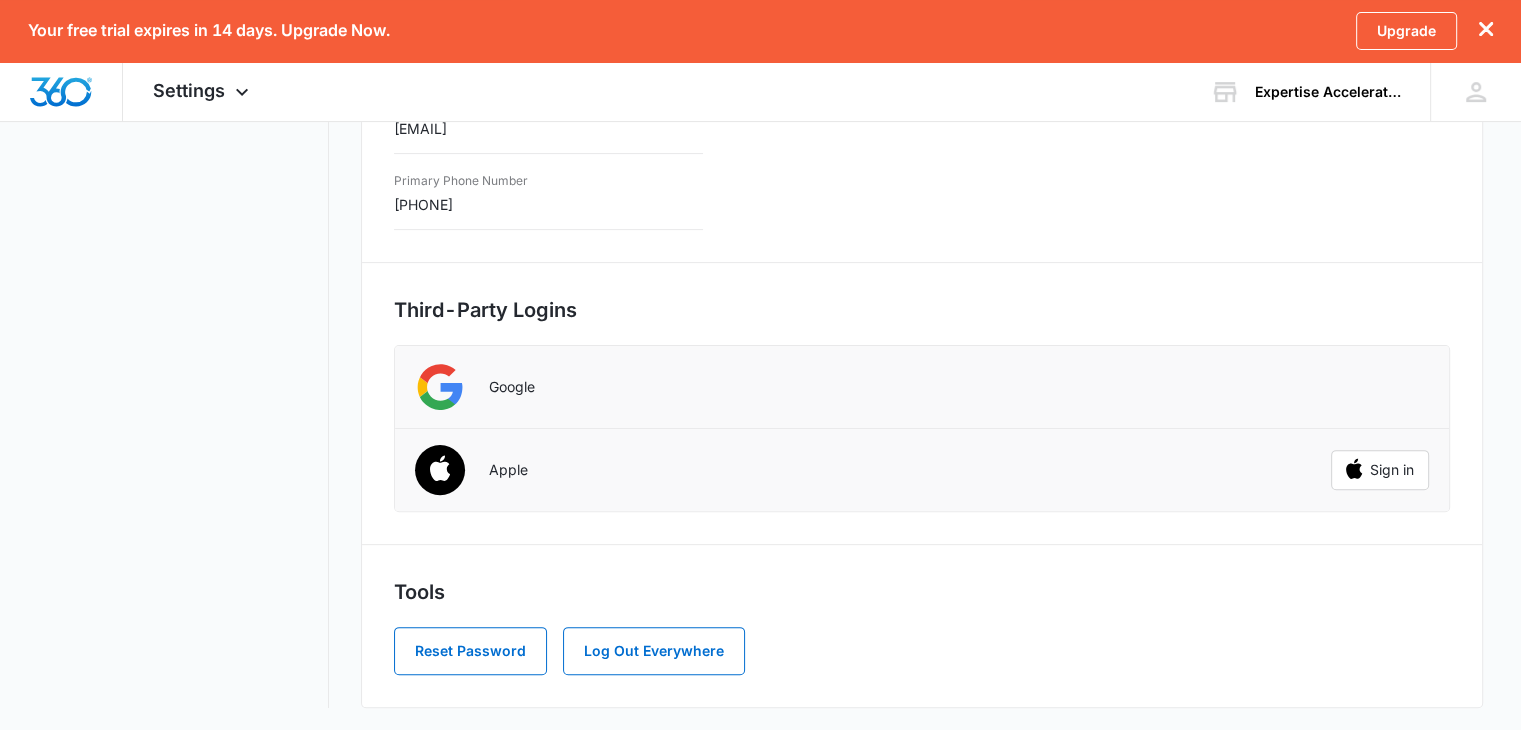 scroll, scrollTop: 104, scrollLeft: 0, axis: vertical 